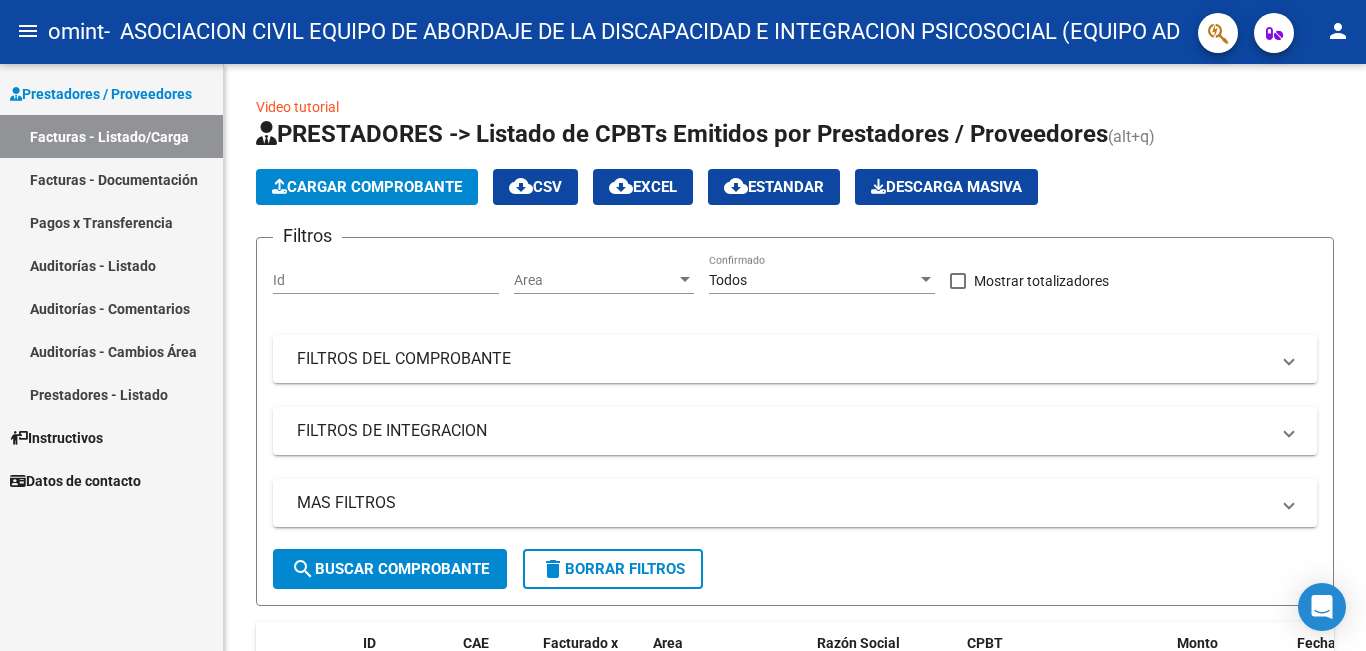 scroll, scrollTop: 0, scrollLeft: 0, axis: both 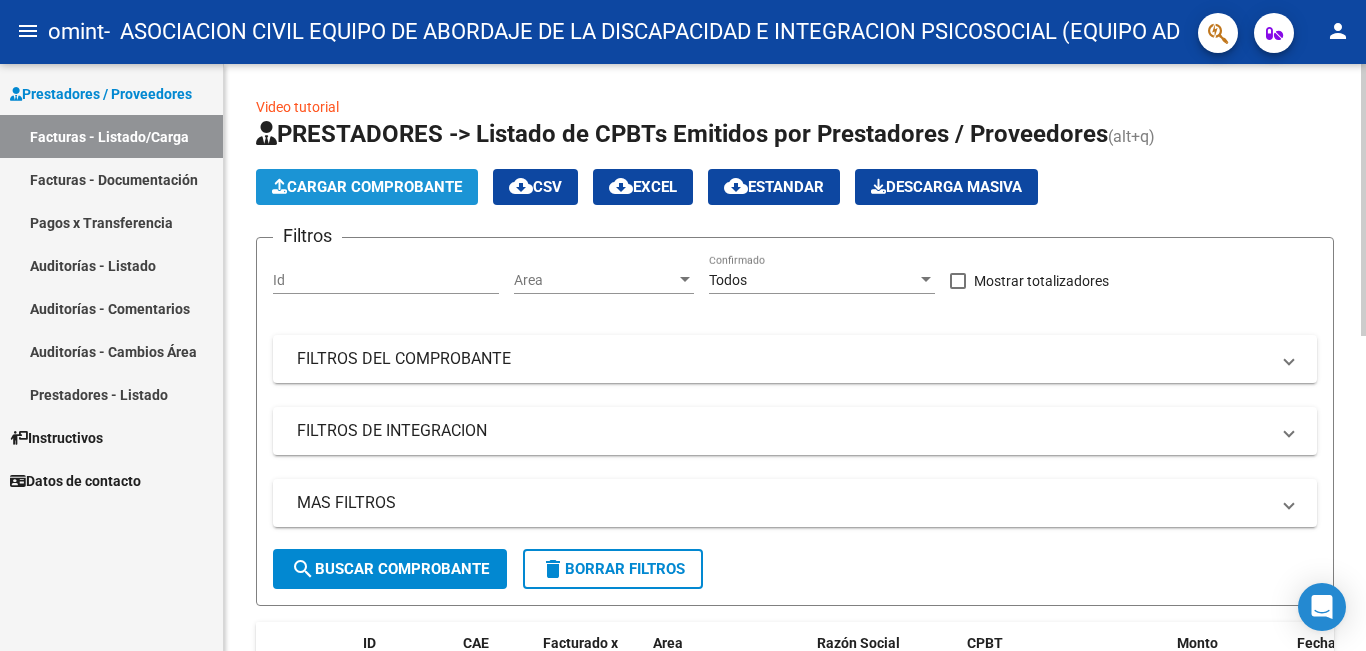 click on "Cargar Comprobante" 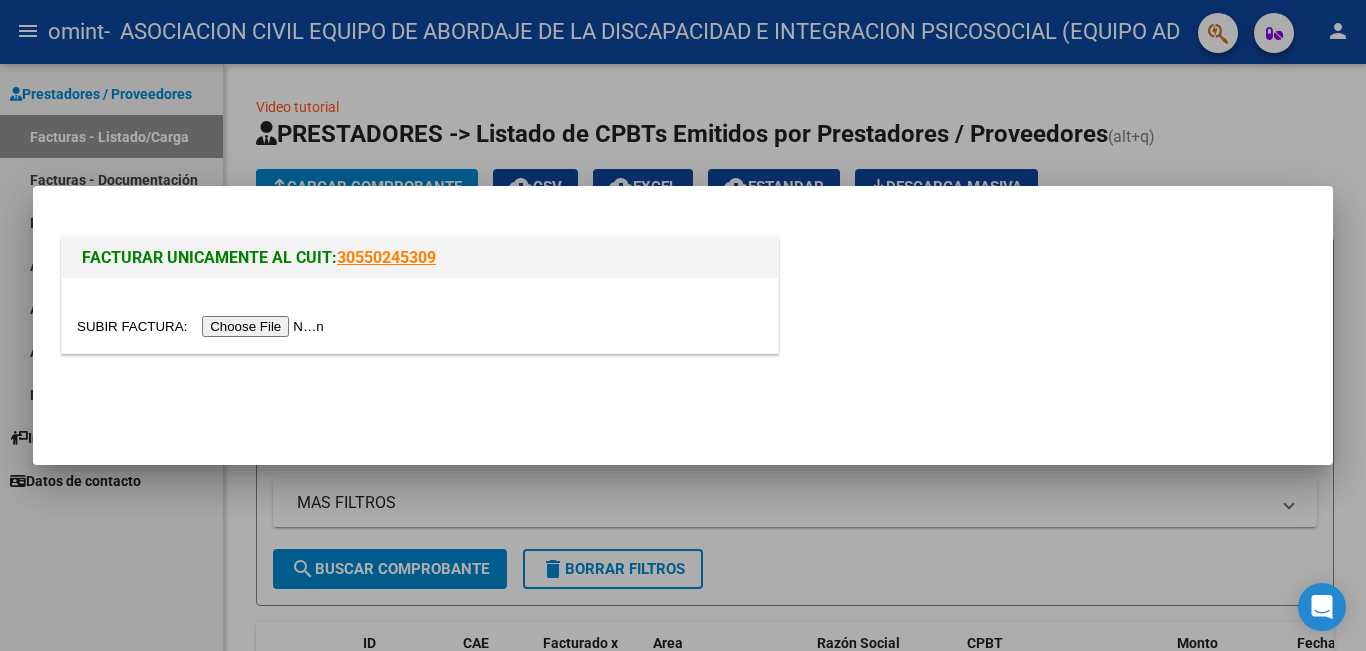 click at bounding box center (203, 326) 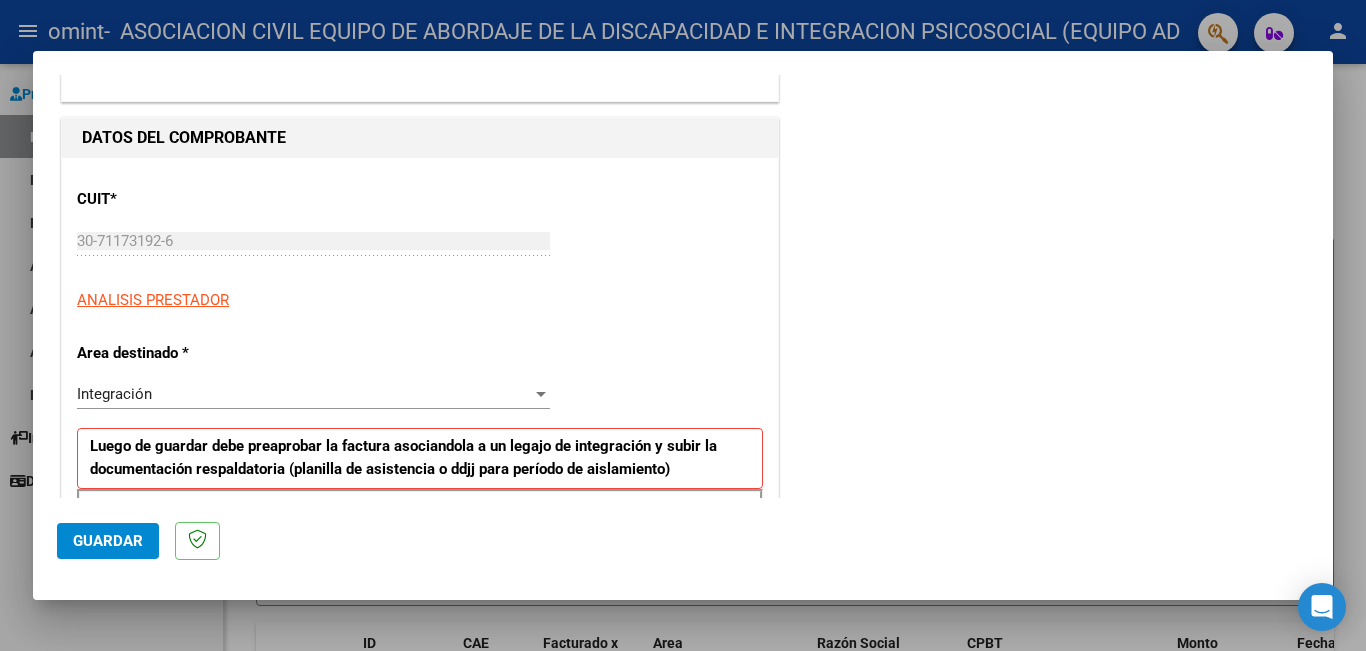 scroll, scrollTop: 333, scrollLeft: 0, axis: vertical 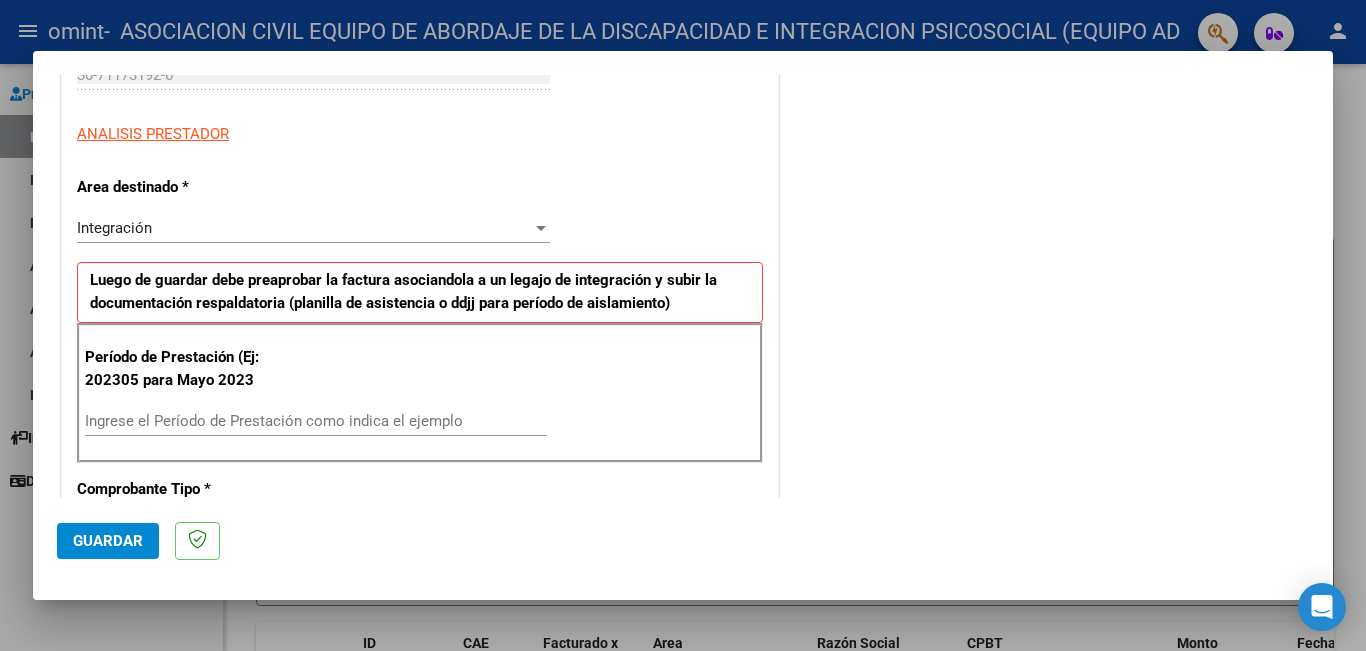 click on "Ingrese el Período de Prestación como indica el ejemplo" at bounding box center [316, 421] 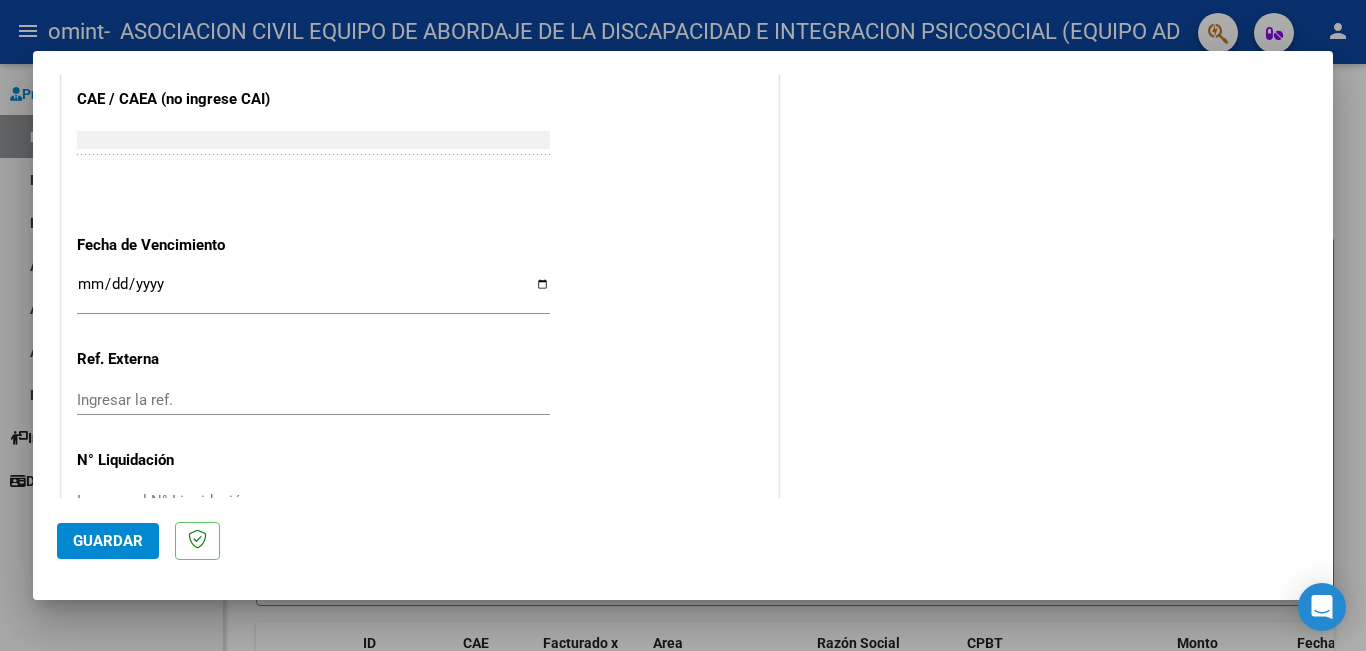 scroll, scrollTop: 1299, scrollLeft: 0, axis: vertical 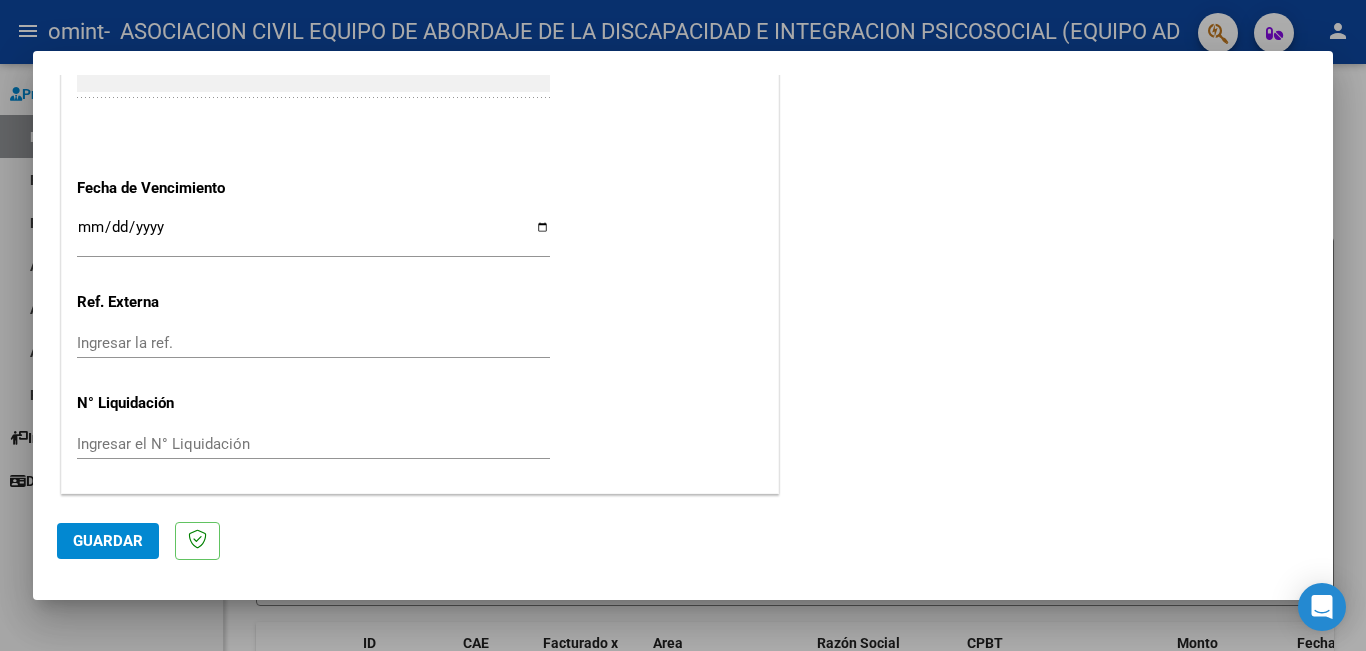 type on "202507" 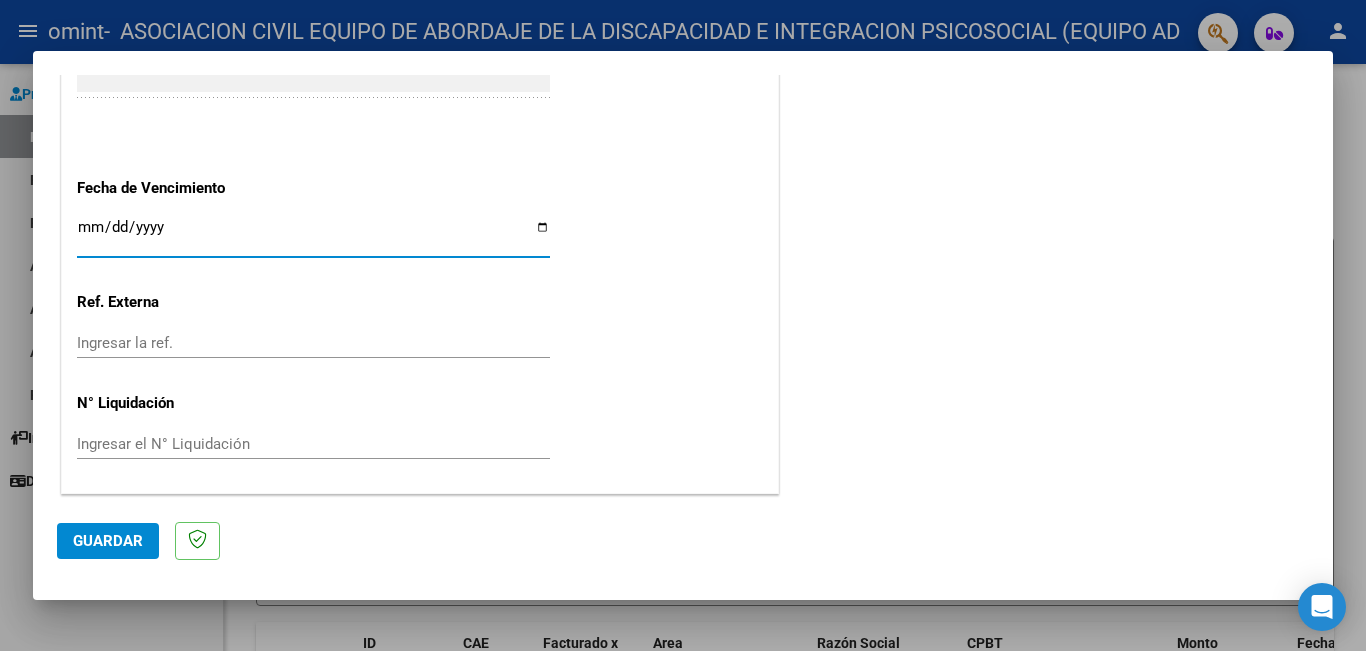 click on "Ingresar la fecha" at bounding box center (313, 235) 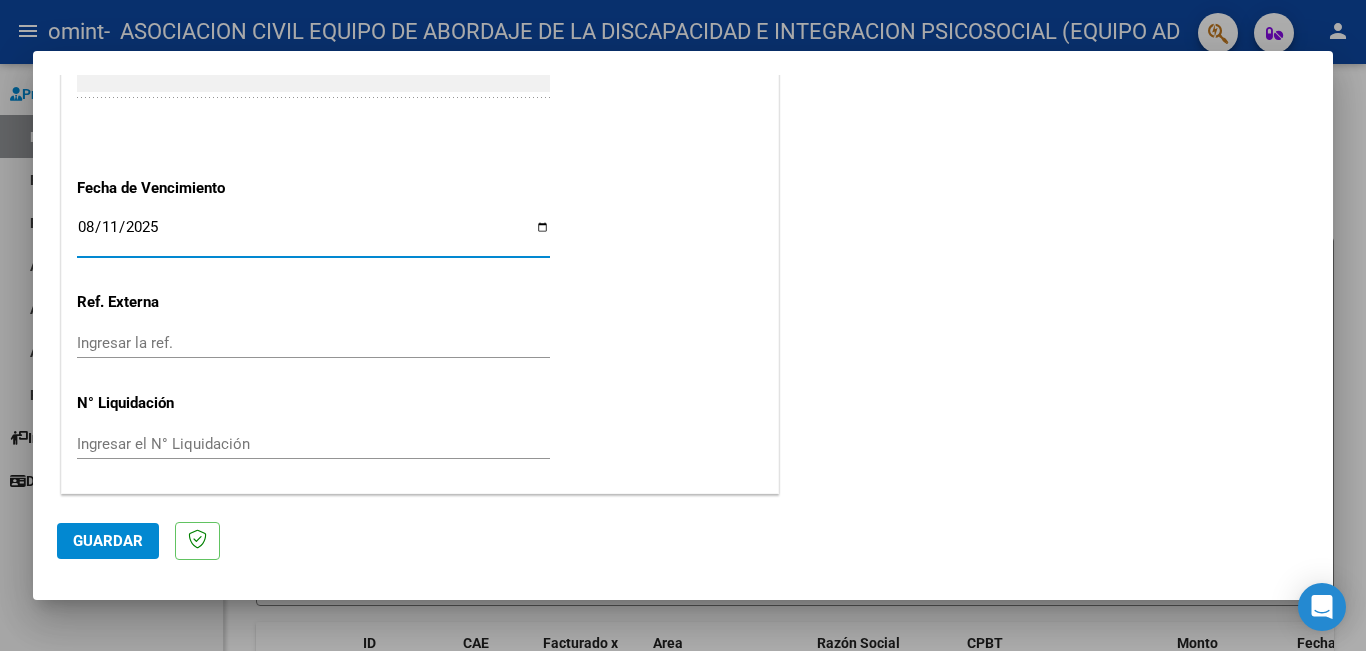 type on "2025-08-11" 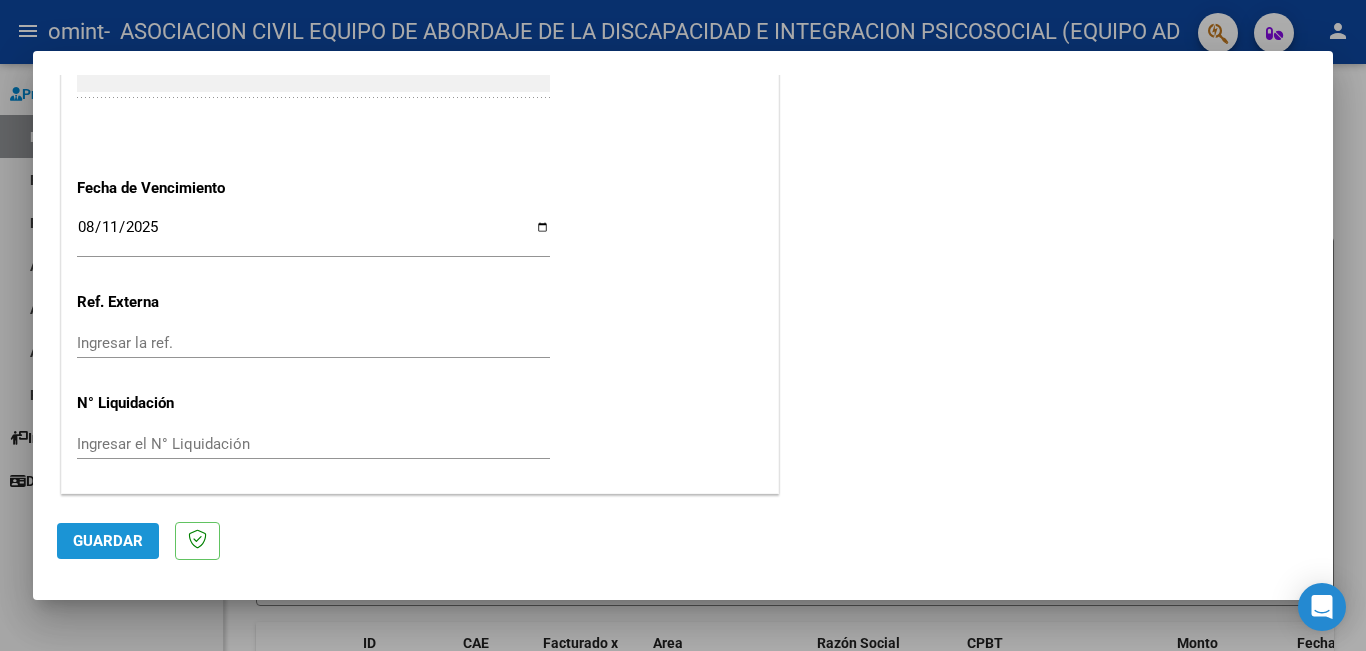 click on "Guardar" 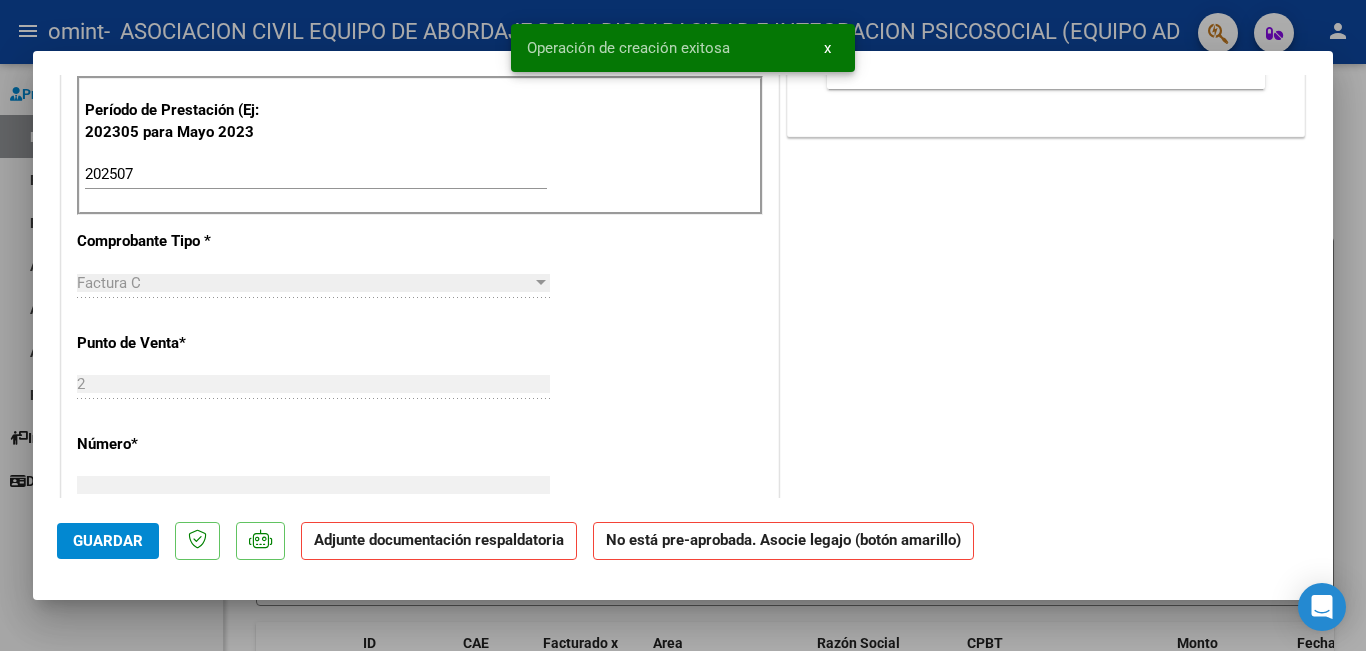 scroll, scrollTop: 0, scrollLeft: 0, axis: both 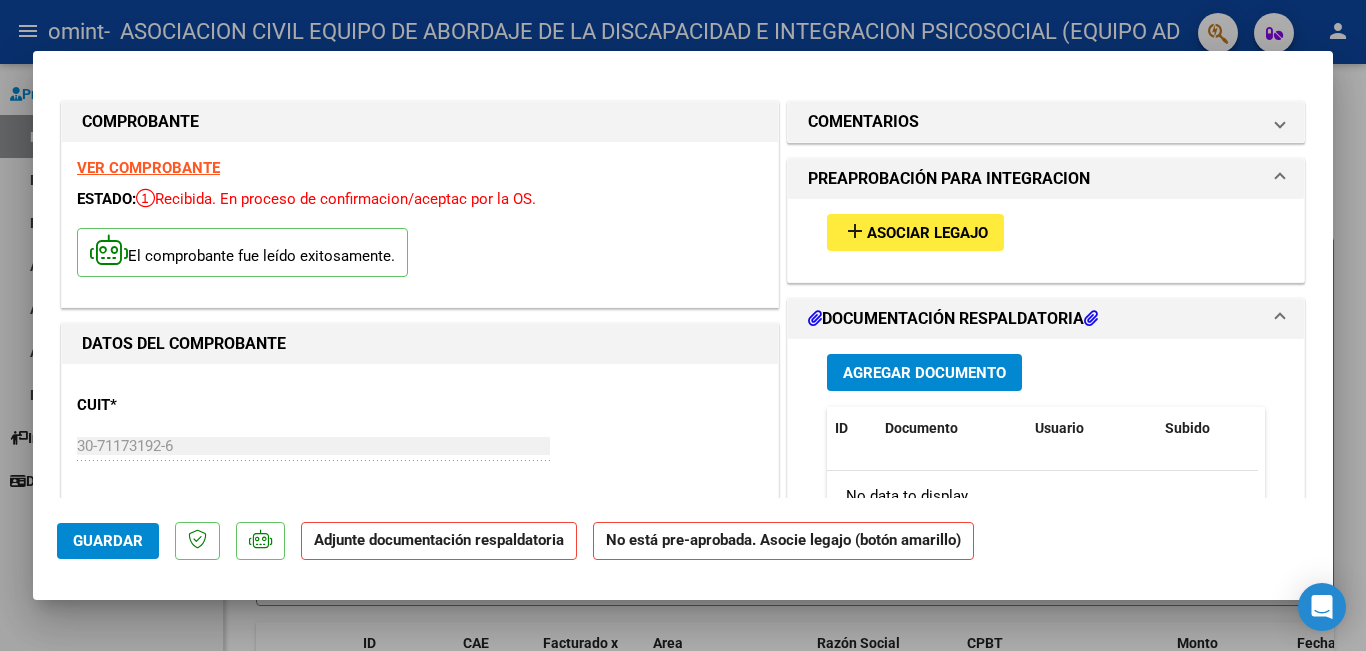 click on "Asociar Legajo" at bounding box center [927, 233] 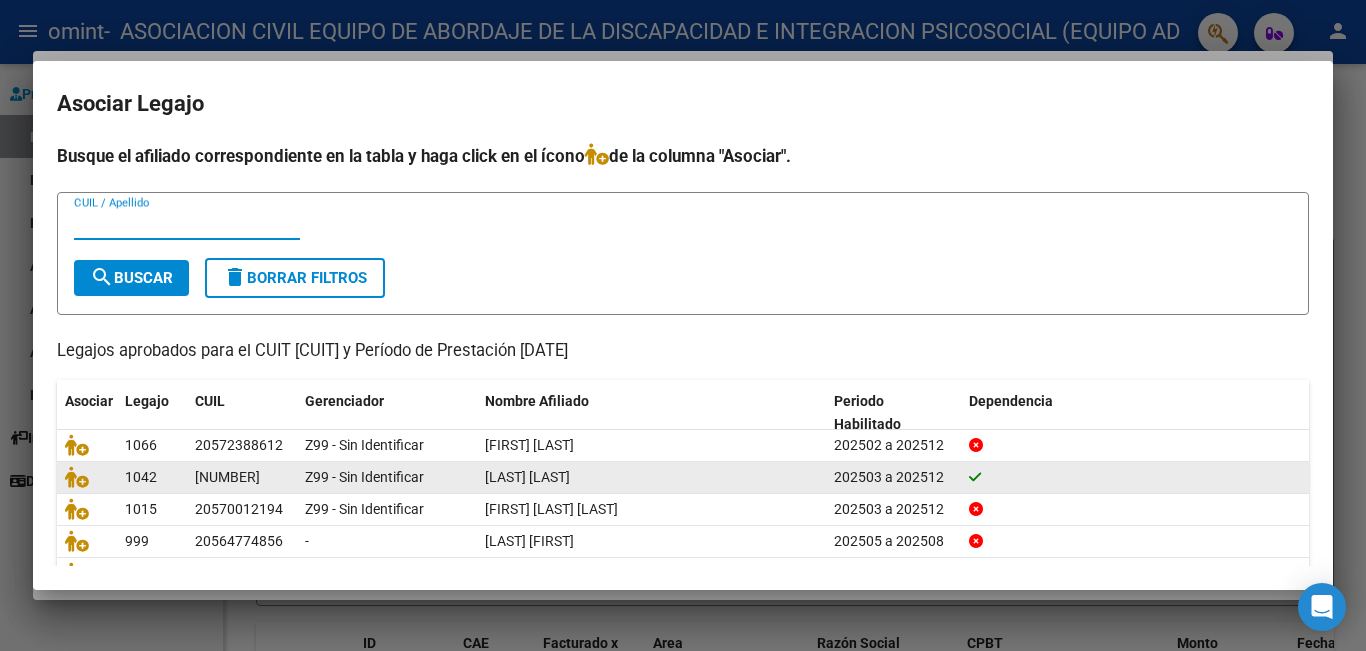 scroll, scrollTop: 103, scrollLeft: 0, axis: vertical 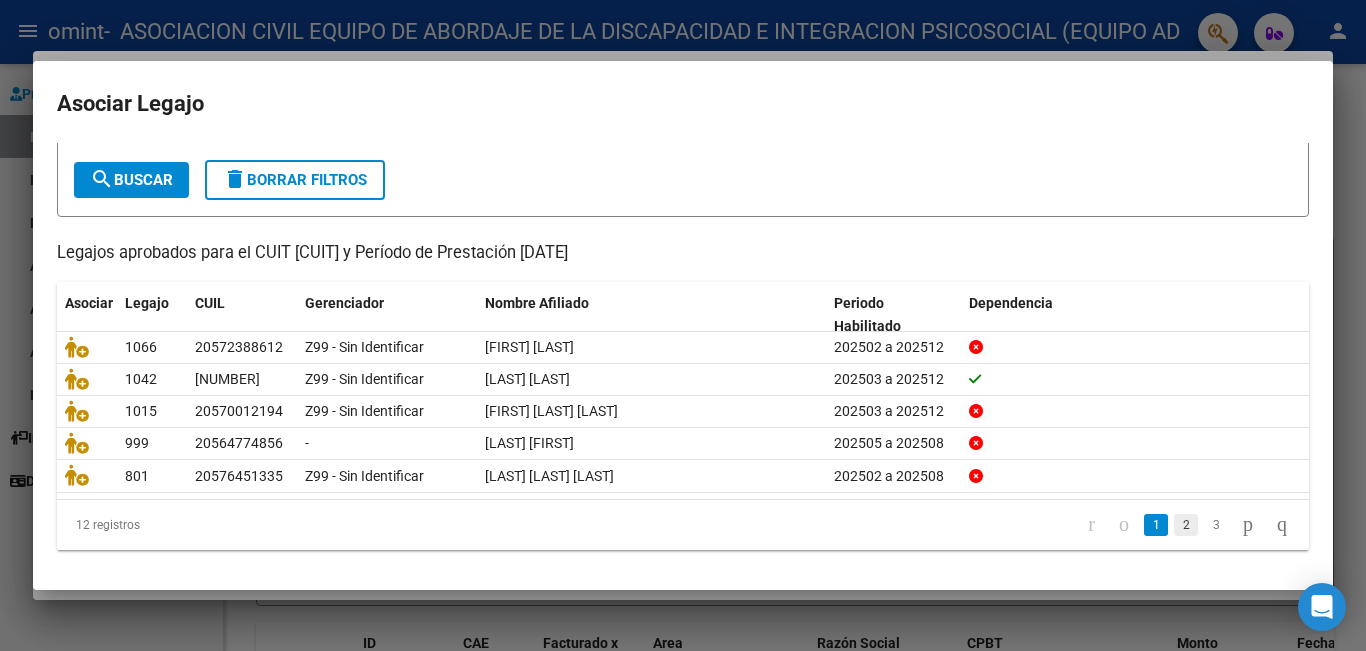 click on "2" 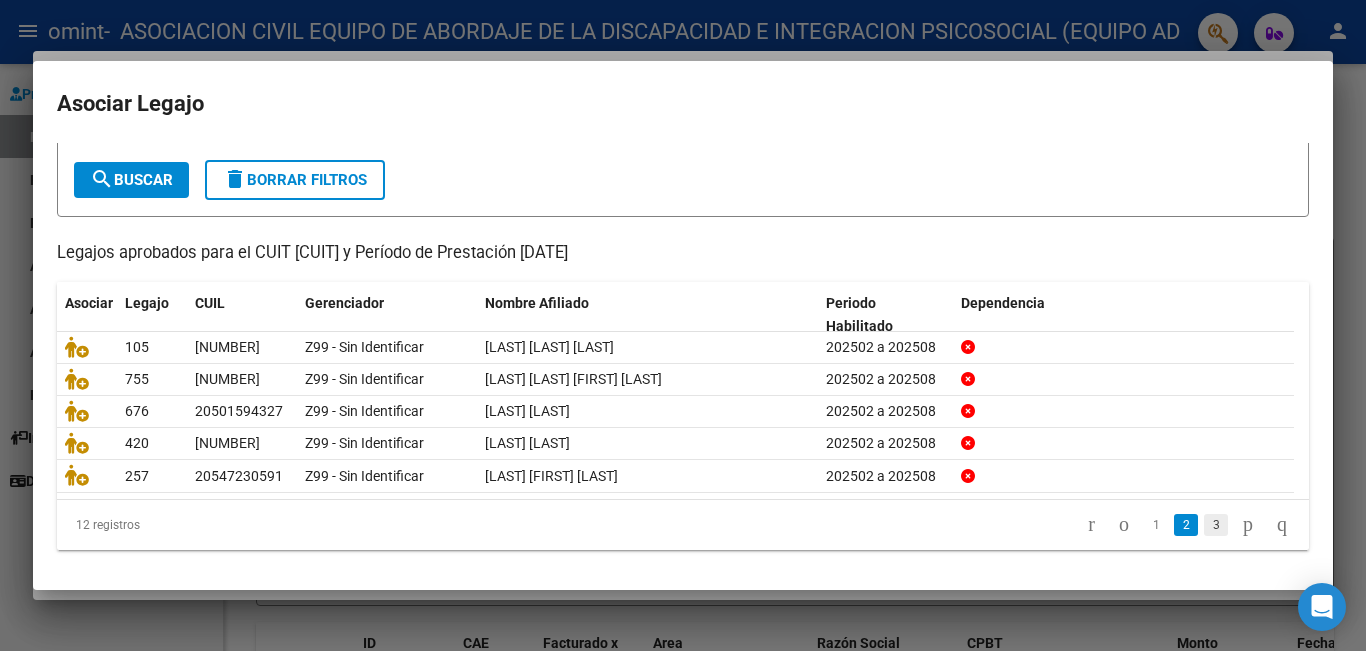 click on "3" 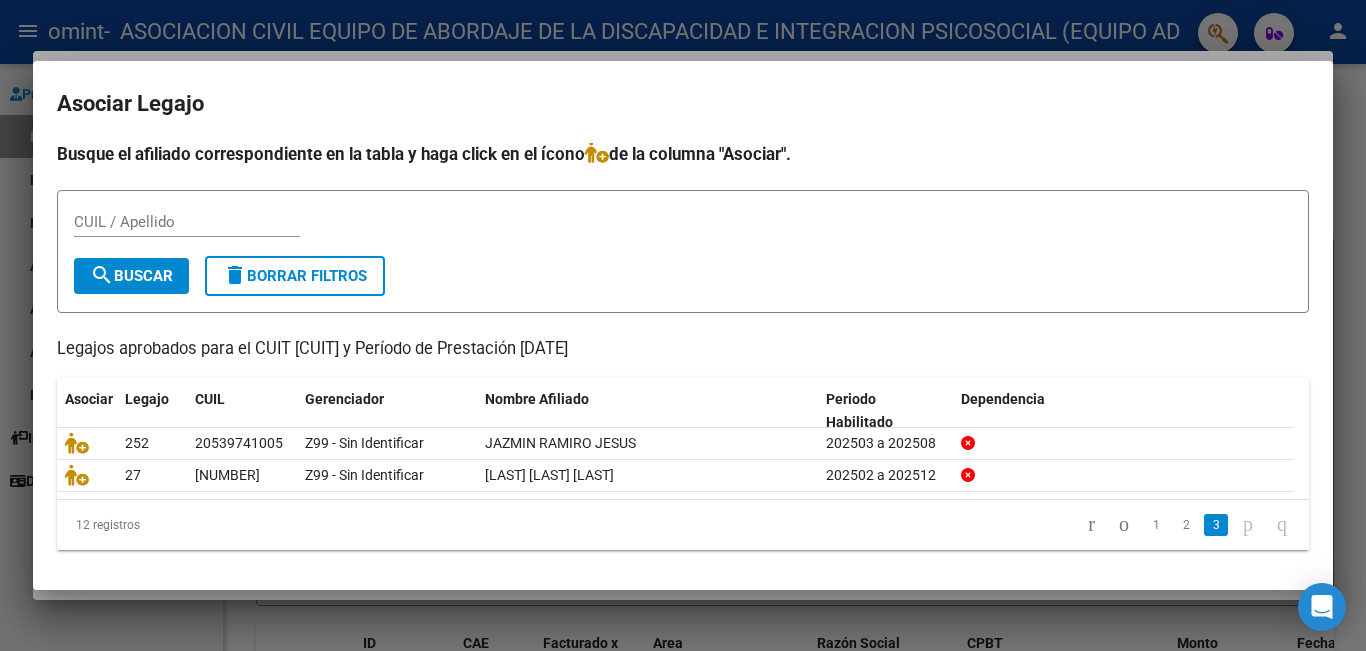 scroll, scrollTop: 4, scrollLeft: 0, axis: vertical 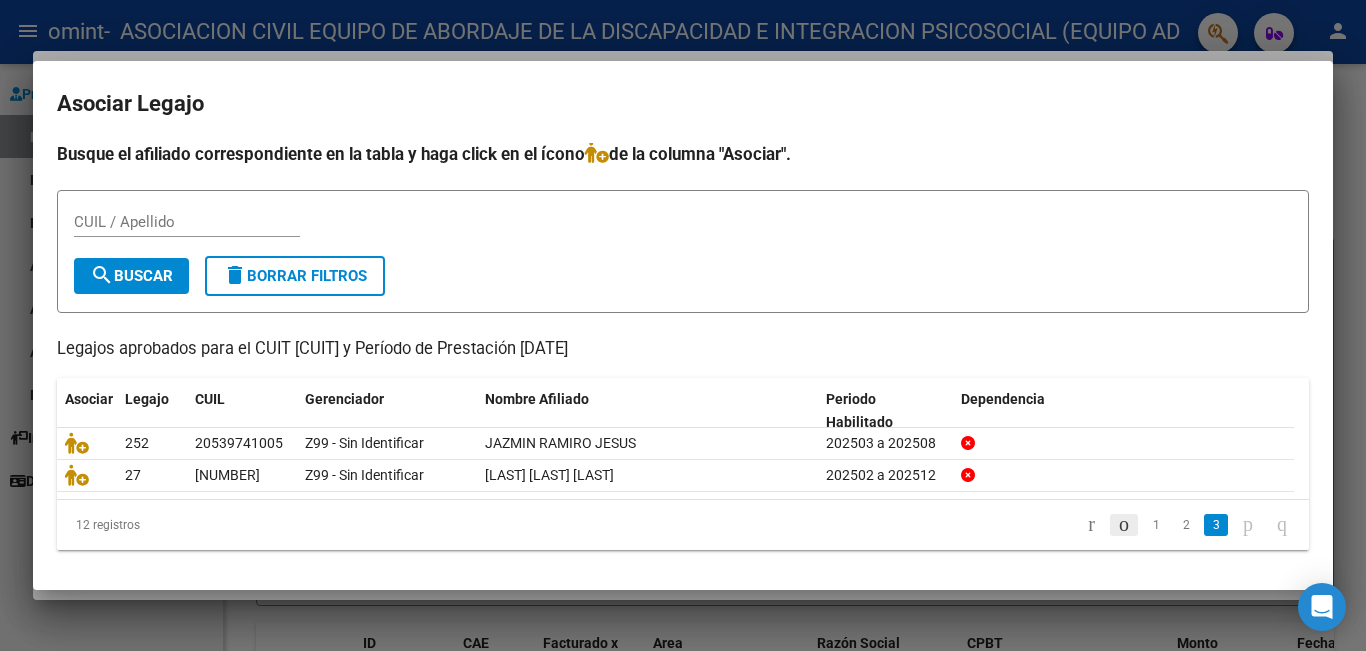 click 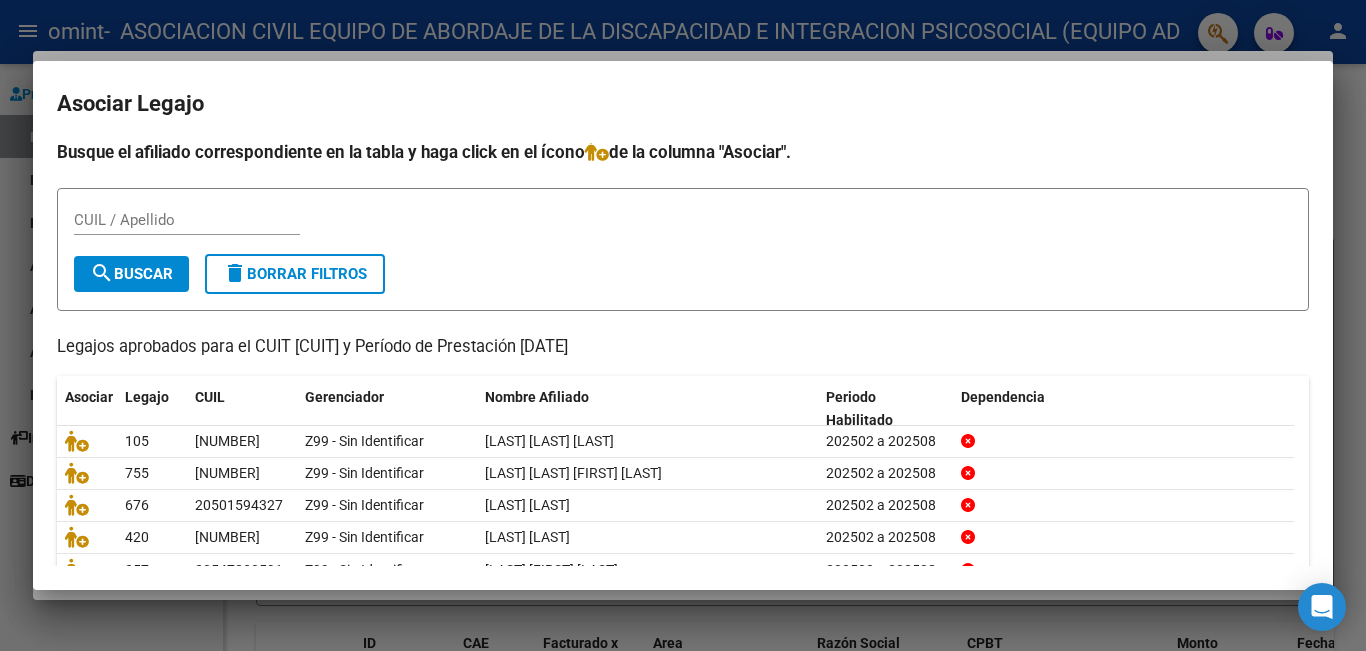 click 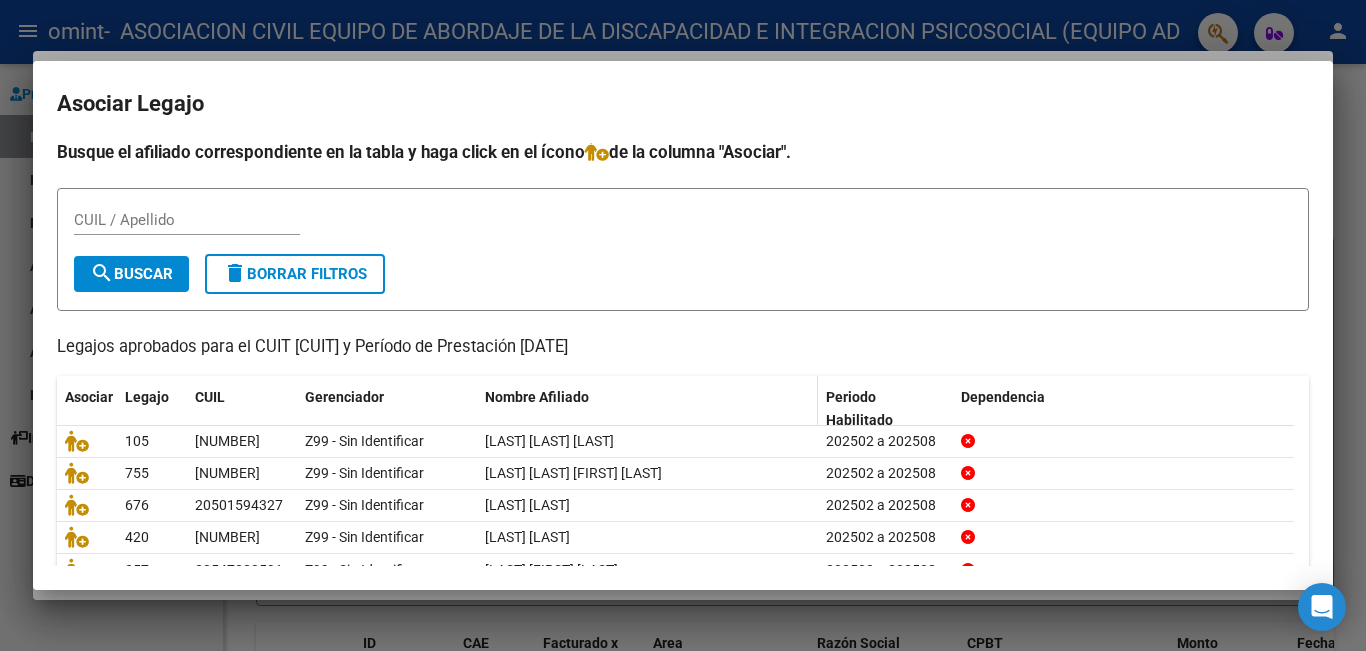 scroll, scrollTop: 103, scrollLeft: 0, axis: vertical 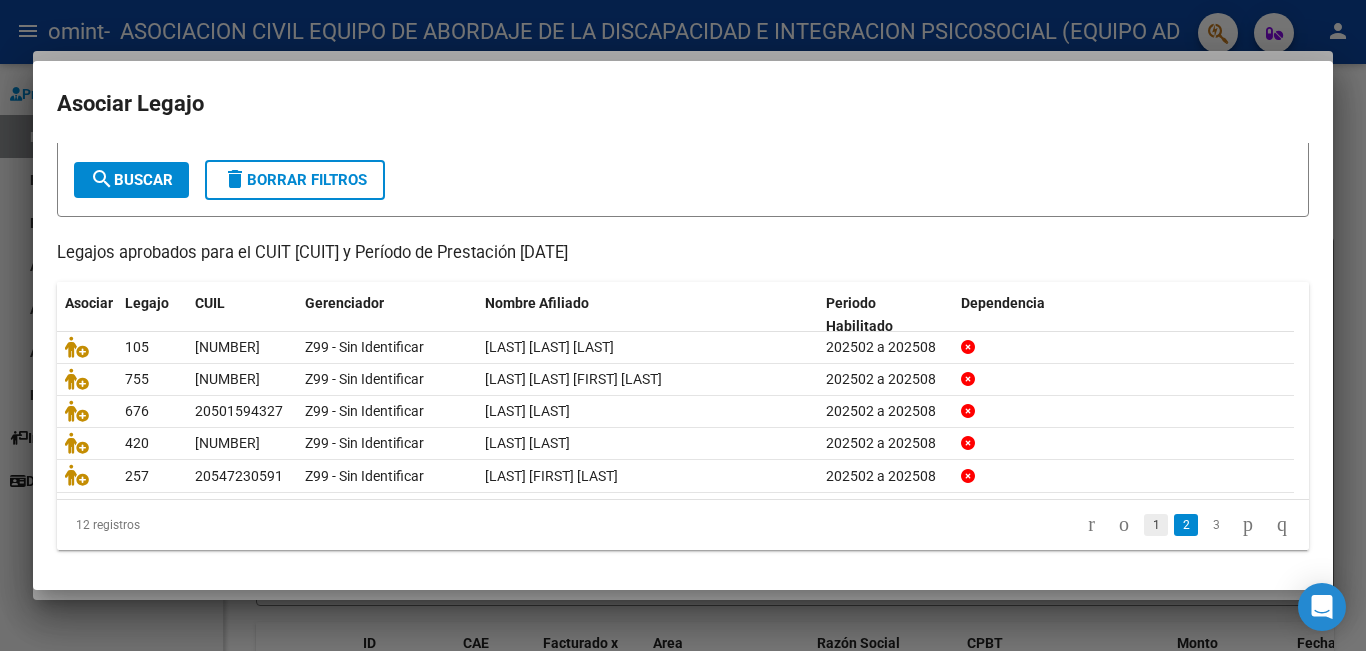 click on "1" 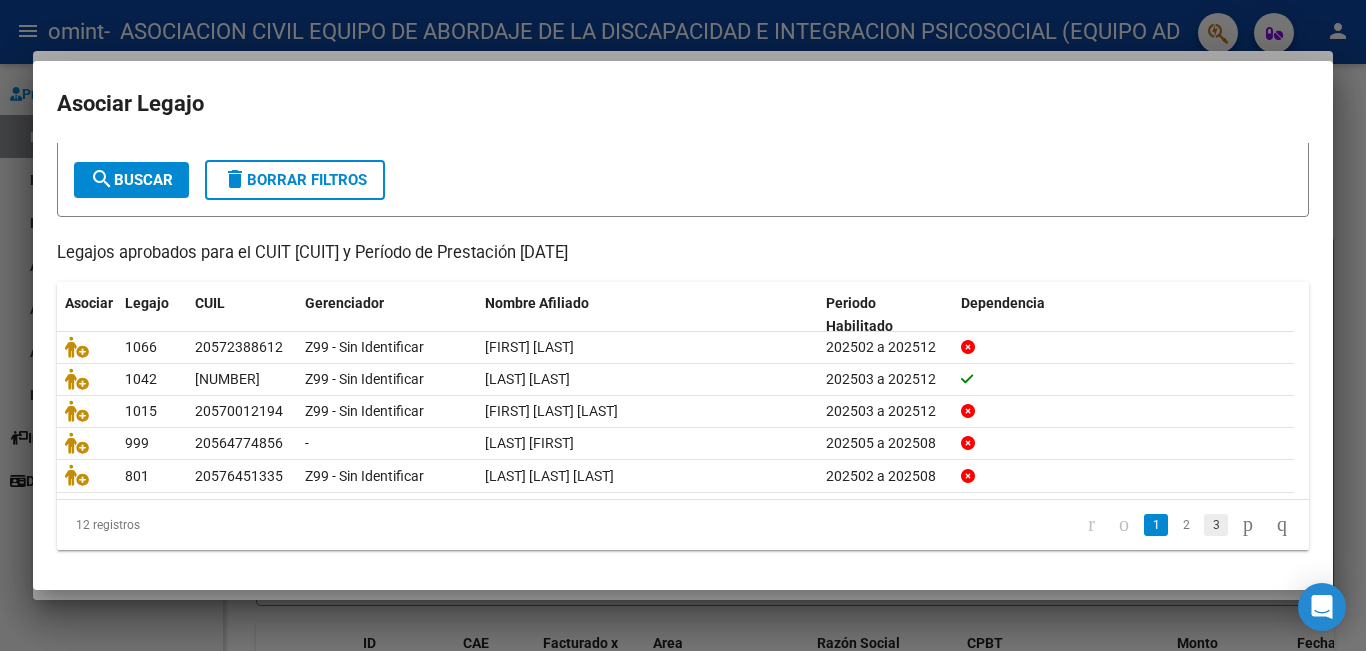 click on "3" 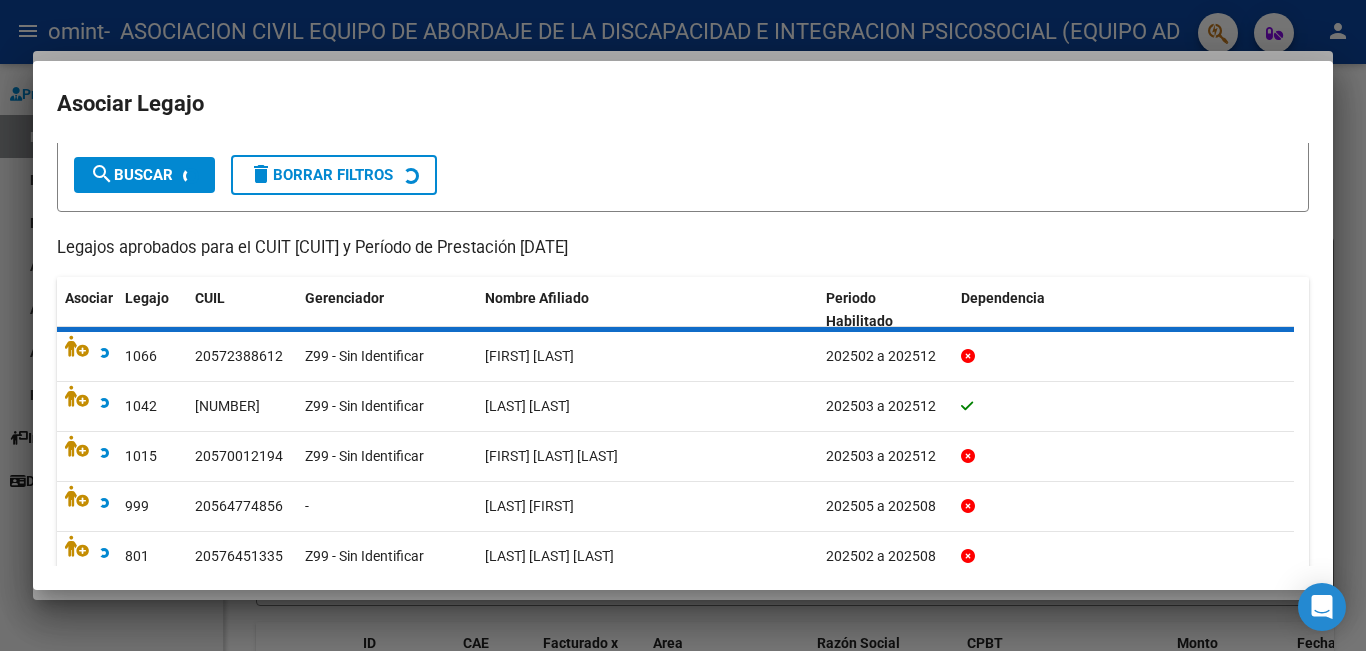 scroll, scrollTop: 4, scrollLeft: 0, axis: vertical 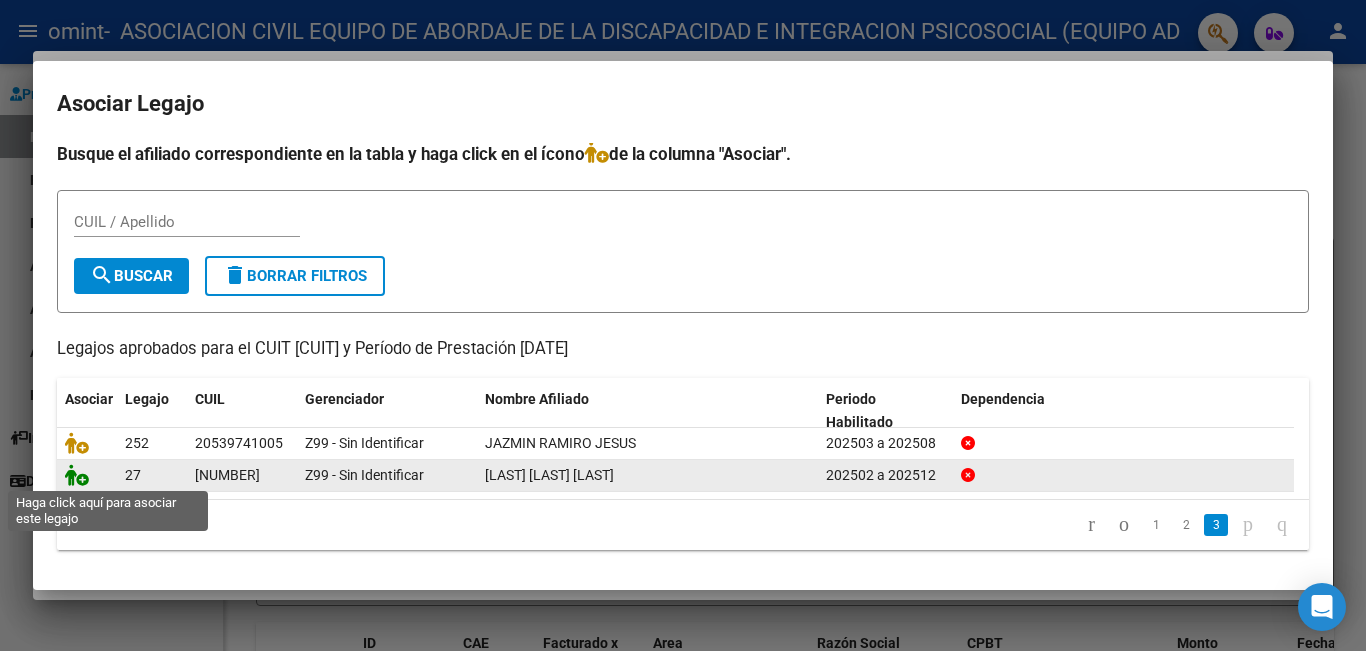 click 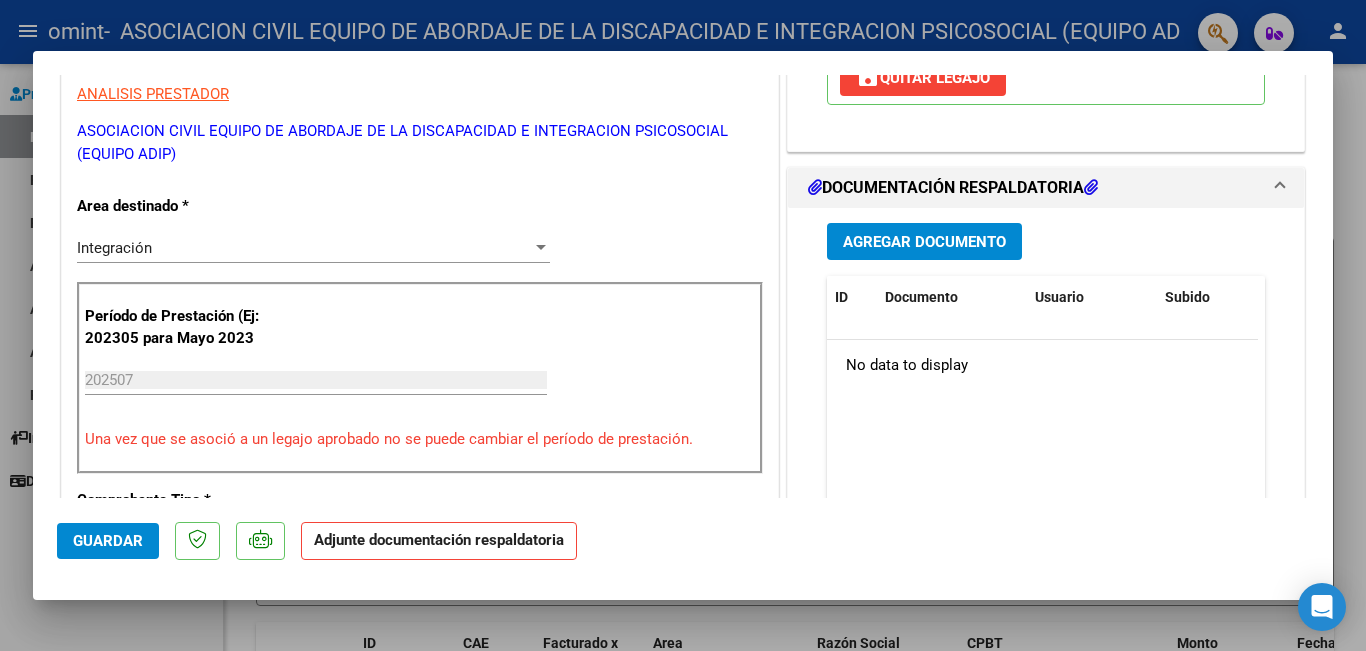 scroll, scrollTop: 496, scrollLeft: 0, axis: vertical 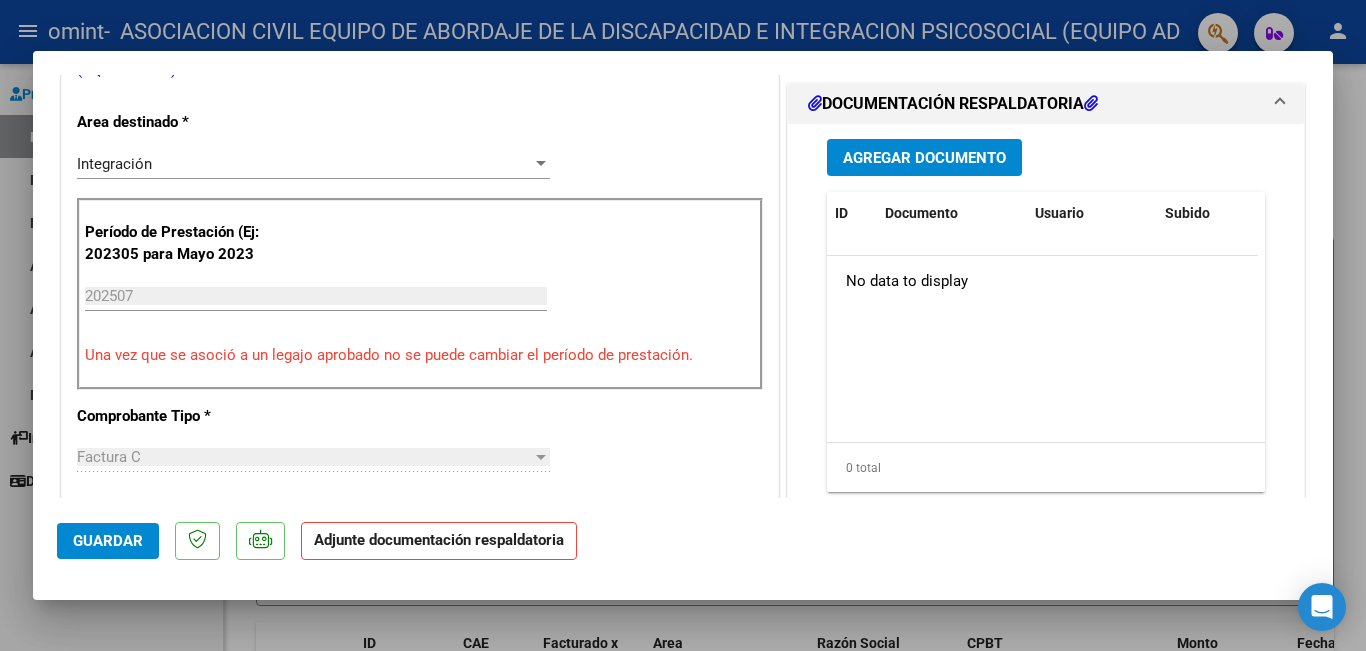 click on "Agregar Documento" at bounding box center [924, 158] 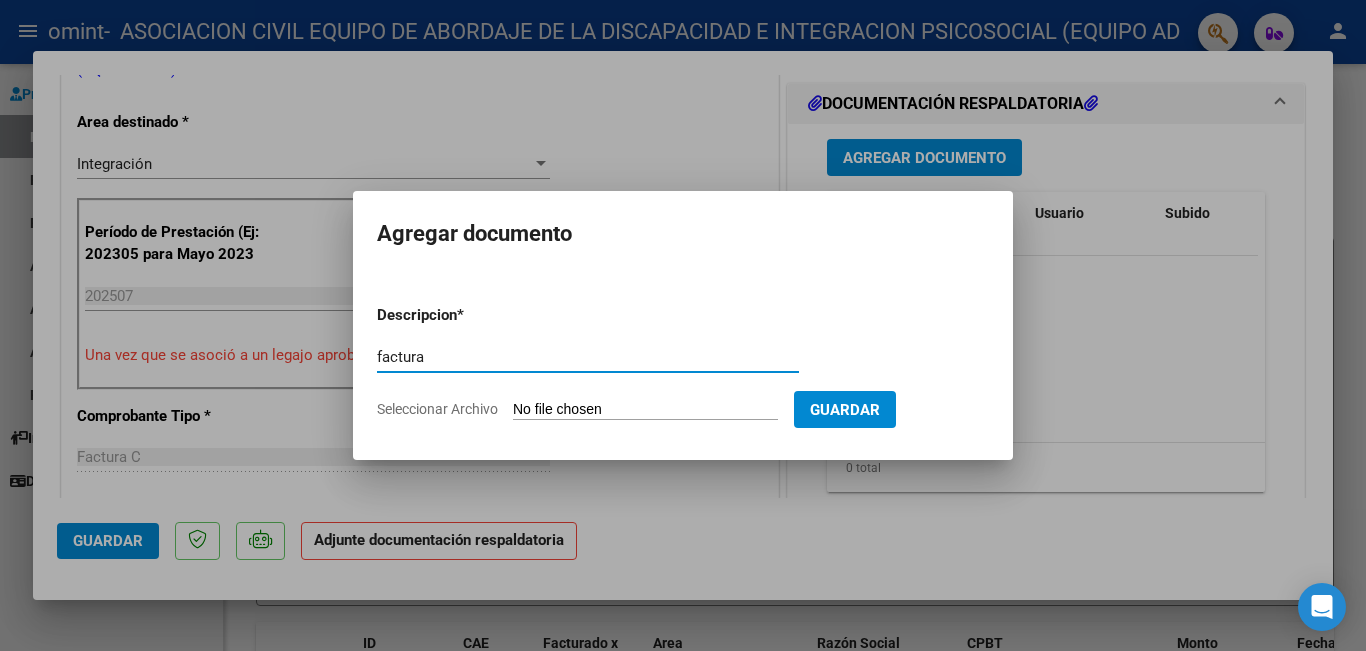 type on "factura" 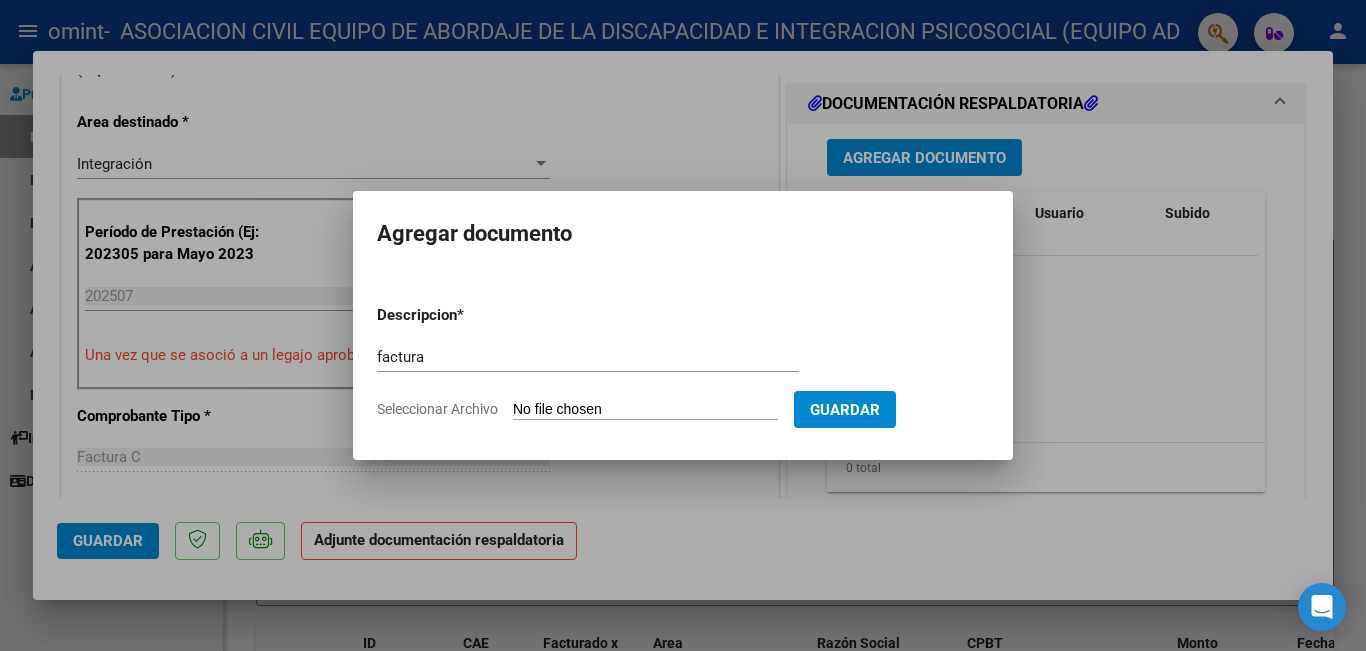 click on "Seleccionar Archivo" at bounding box center [645, 410] 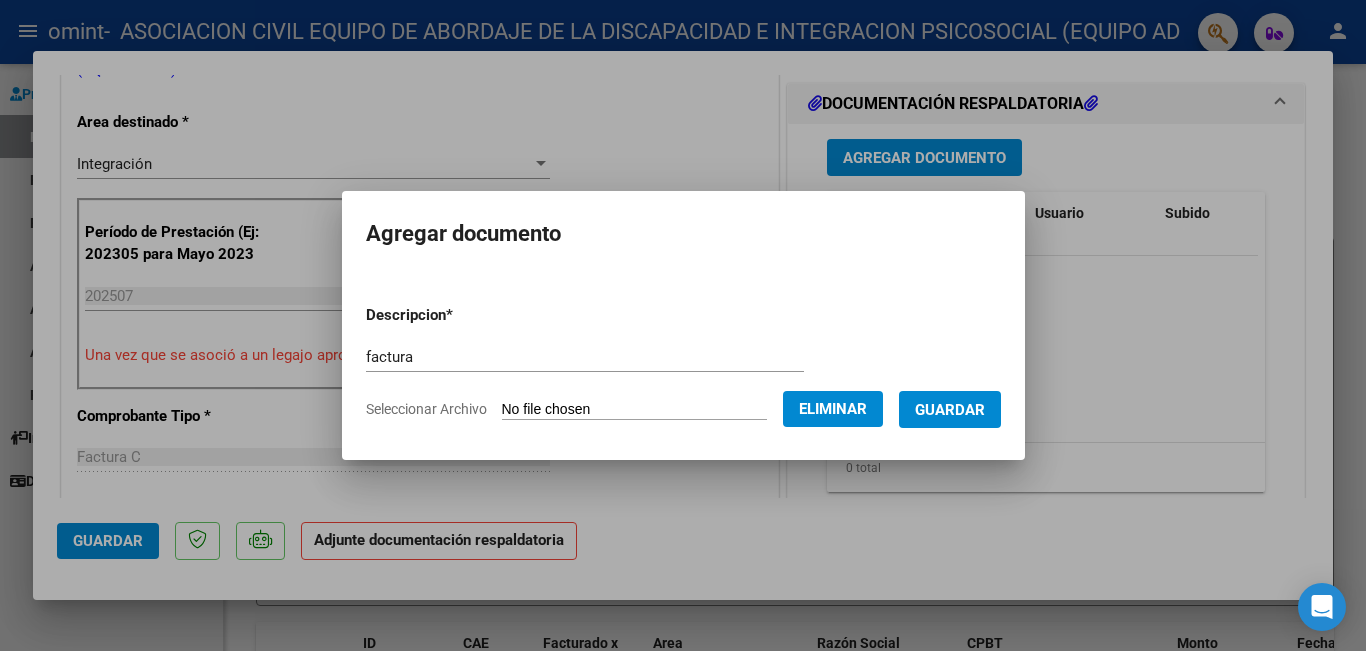 click on "Guardar" at bounding box center [950, 410] 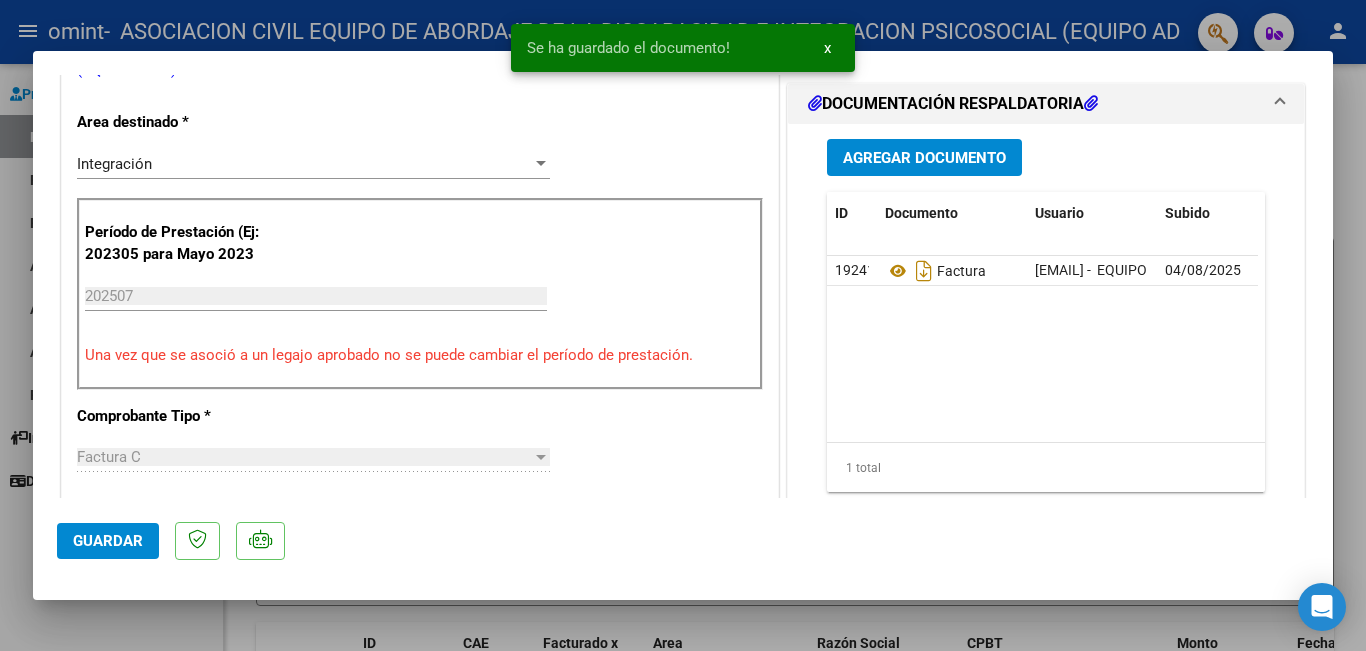 click on "Agregar Documento ID Documento Usuario Subido Acción 19241  Factura   [EMAIL] -  EQUIPO ADIP   04/08/2025   1 total   1" at bounding box center [1046, 323] 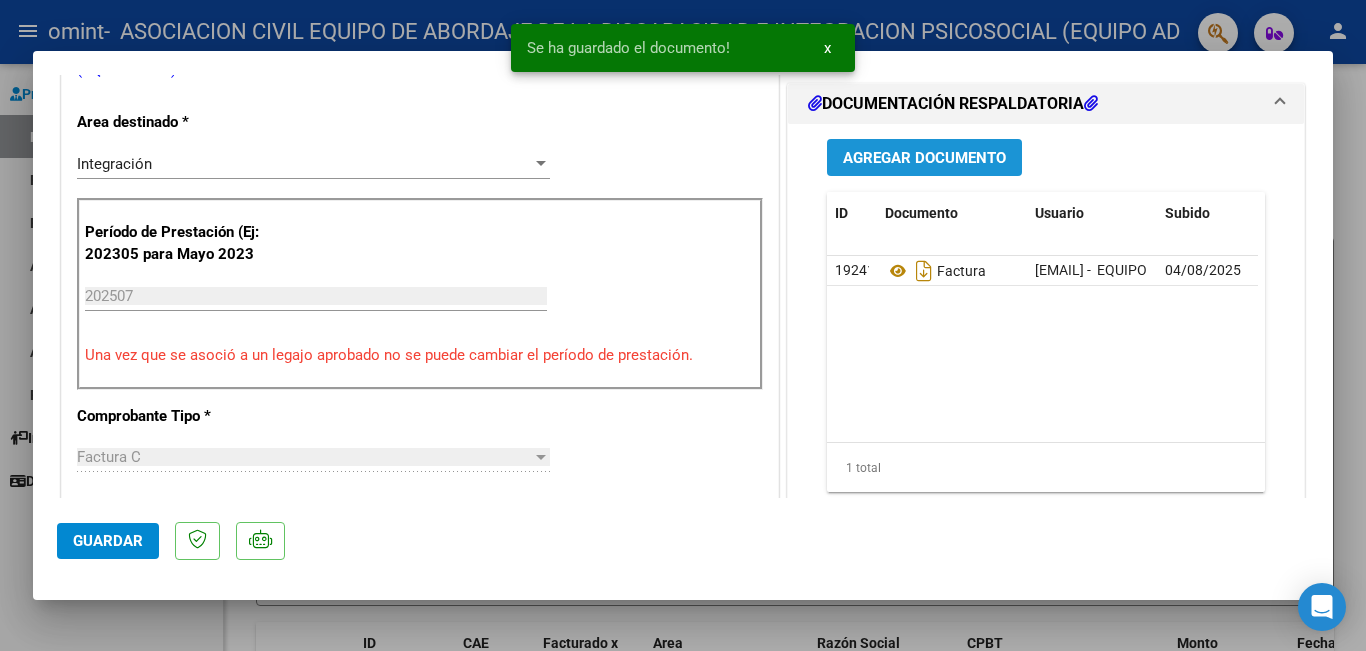 click on "Agregar Documento" at bounding box center (924, 158) 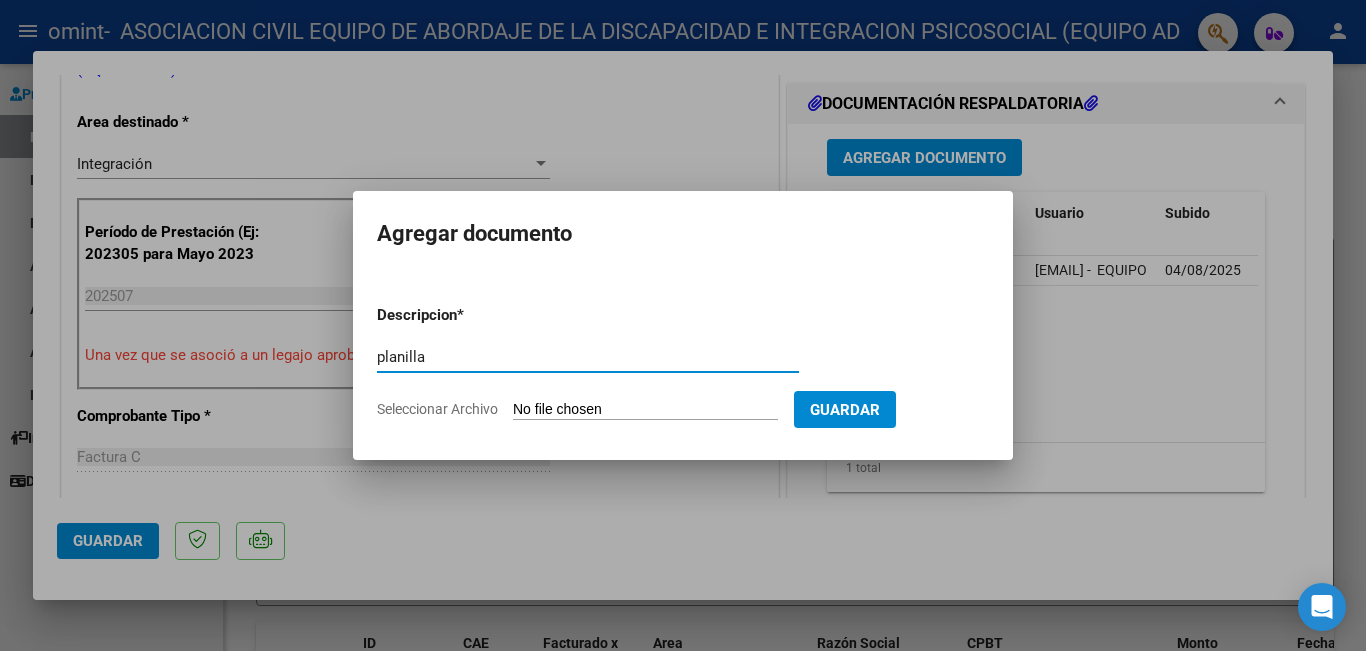 type on "planilla" 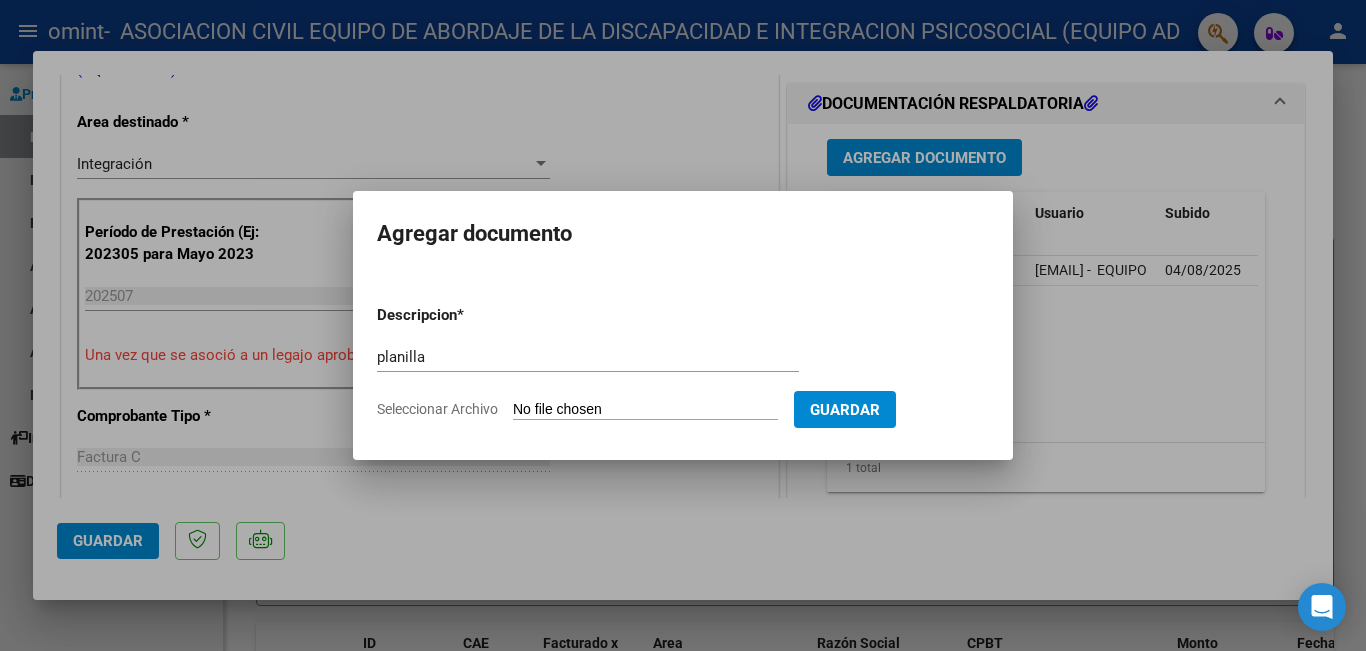 click on "Seleccionar Archivo" at bounding box center [645, 410] 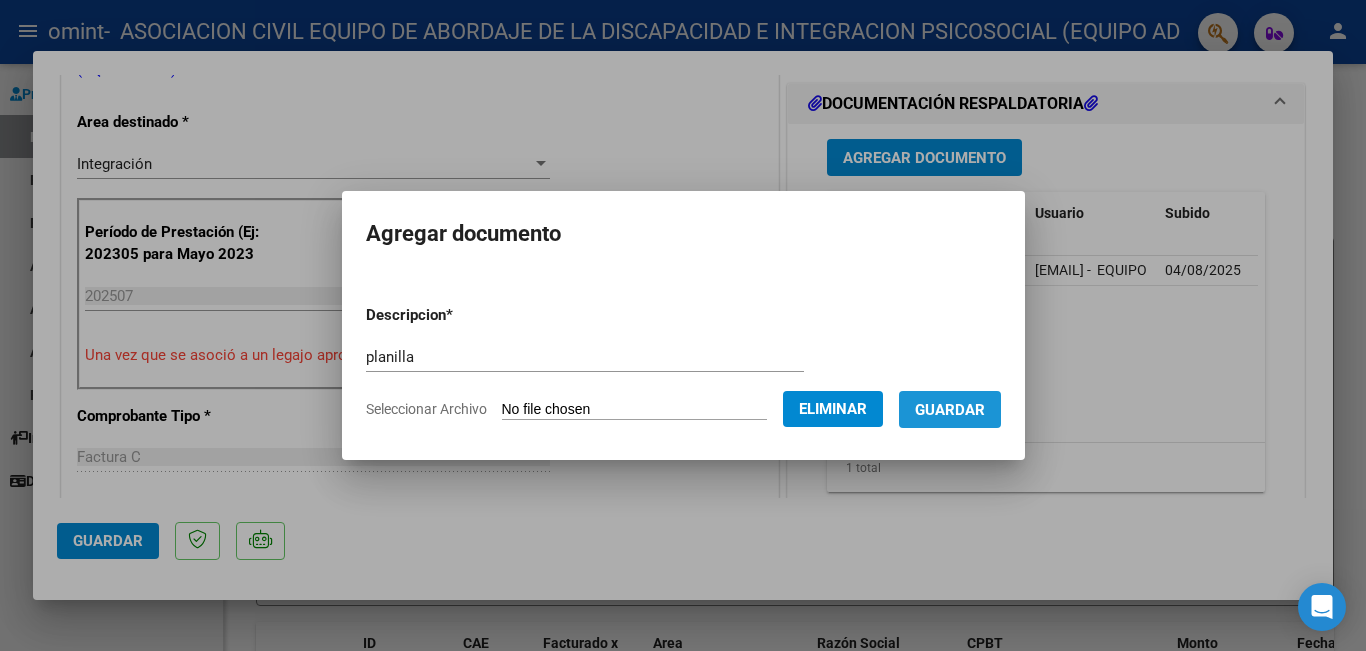 click on "Guardar" at bounding box center [950, 410] 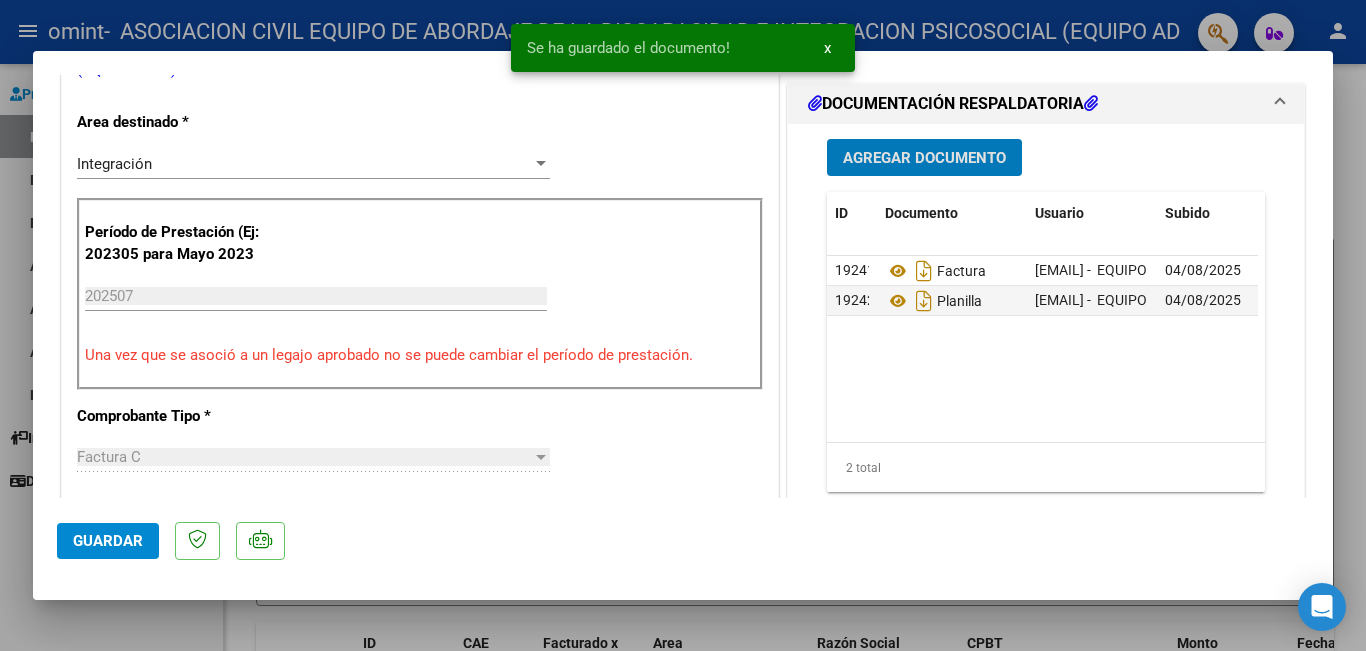 click on "Guardar" 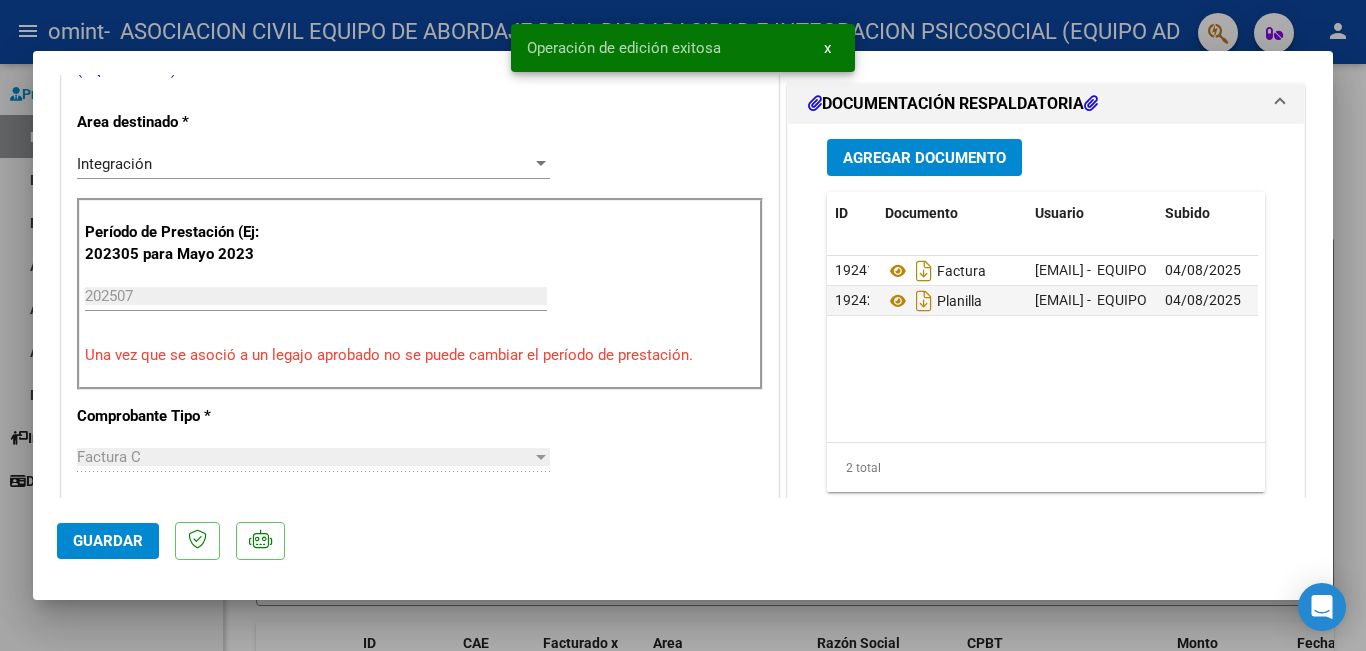click at bounding box center [683, 325] 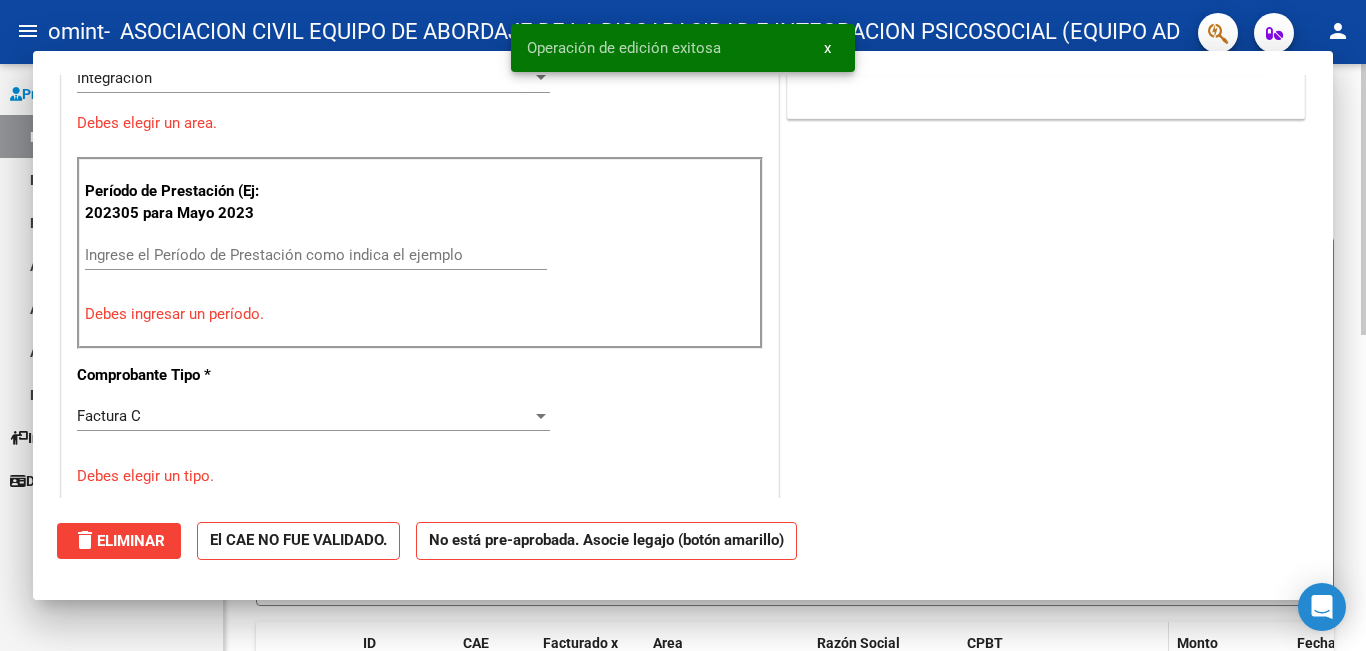 scroll, scrollTop: 0, scrollLeft: 0, axis: both 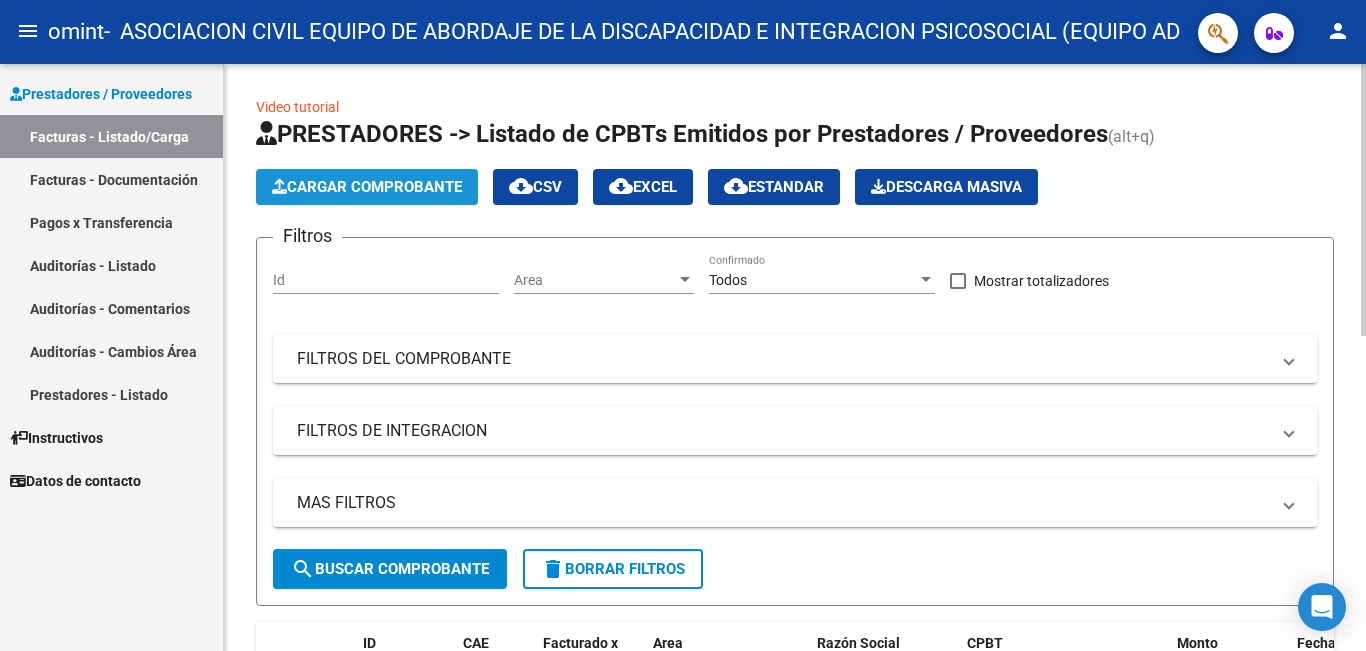 click on "Cargar Comprobante" 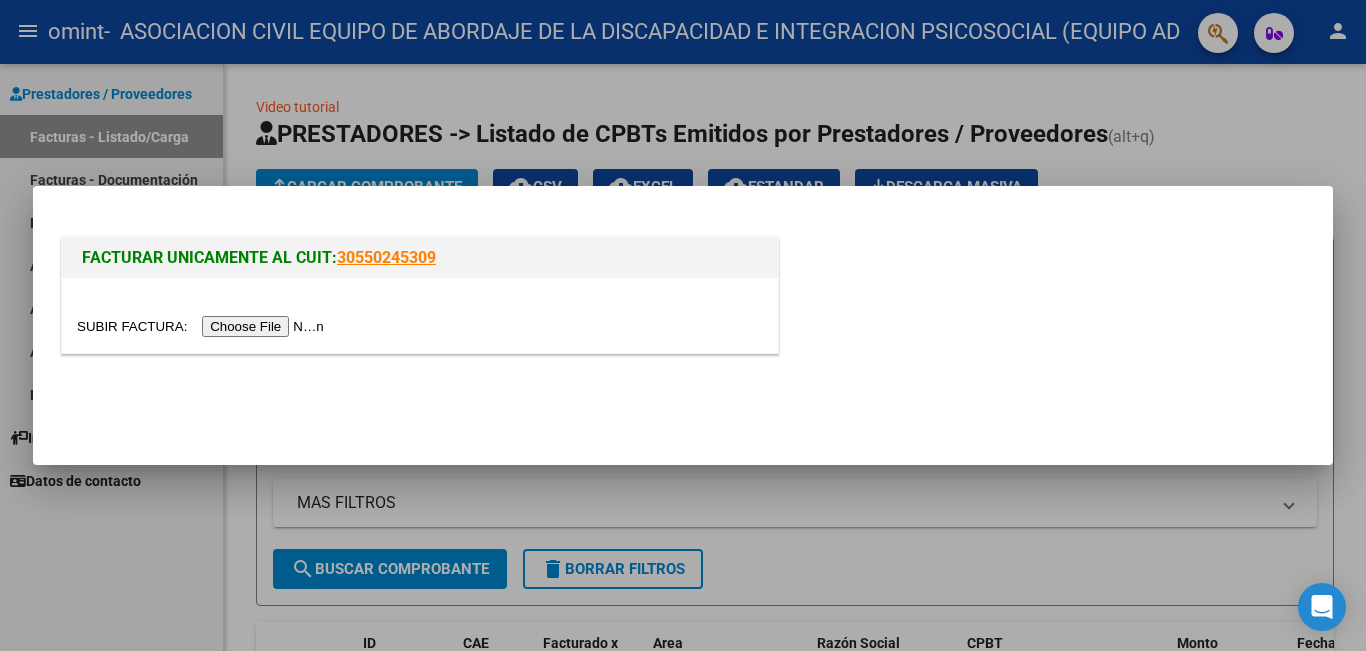 click at bounding box center (203, 326) 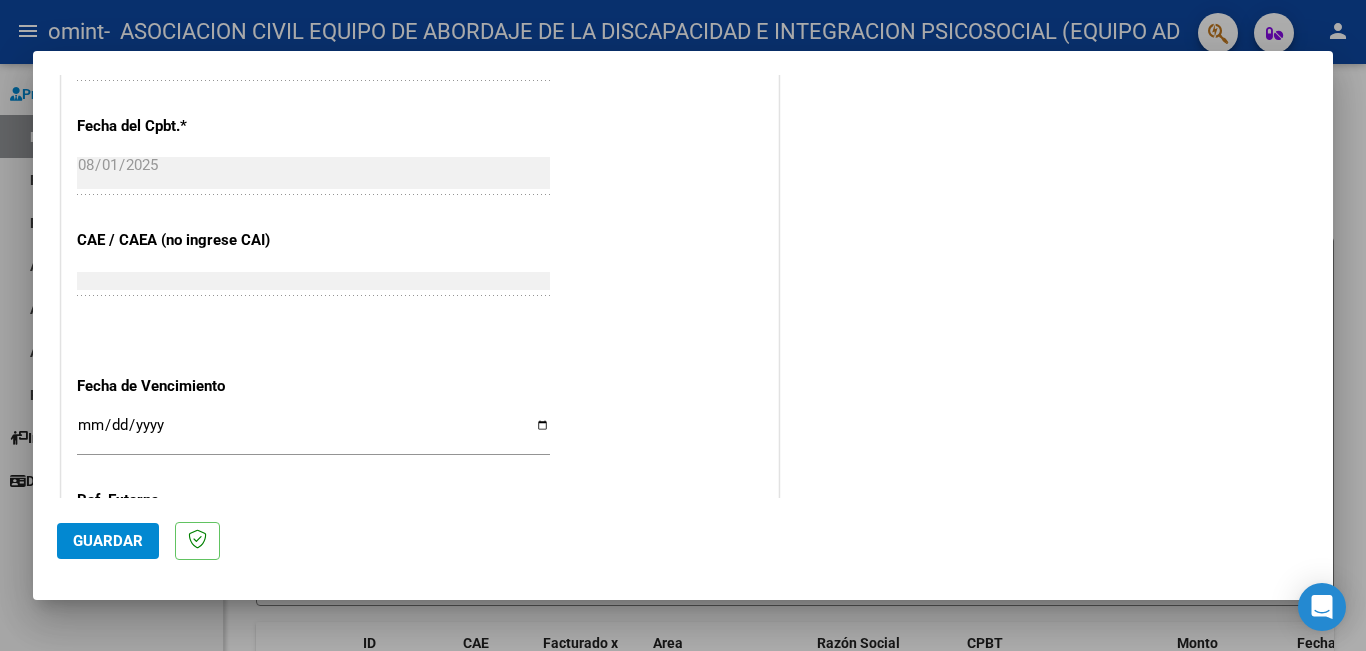 scroll, scrollTop: 1167, scrollLeft: 0, axis: vertical 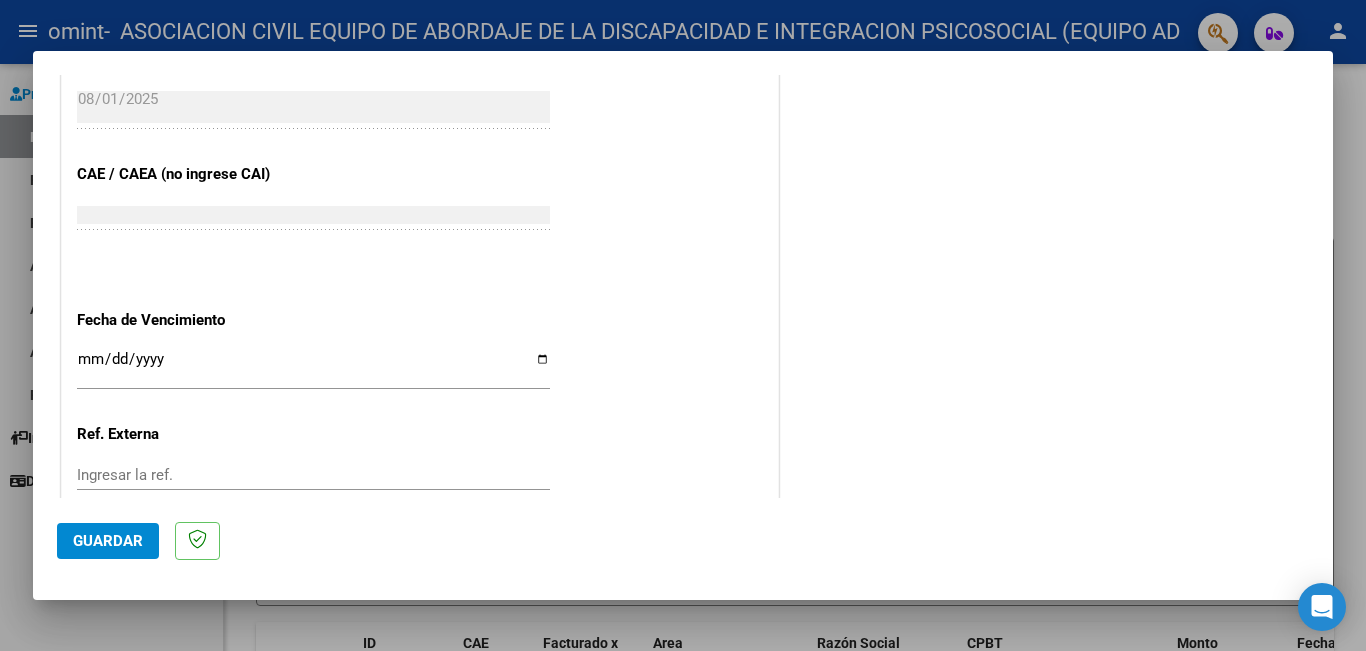 click on "CUIT  *   [CUIT] Ingresar CUIT  ANALISIS PRESTADOR  Area destinado * Integración Seleccionar Area Luego de guardar debe preaprobar la factura asociandola a un legajo de integración y subir la documentación respaldatoria (planilla de asistencia o ddjj para período de aislamiento)  Periódo de Prestación (Ej: 202305 para Mayo 2023    Ingrese el Periódo de Prestación como indica el ejemplo   Comprobante Tipo * Factura C Seleccionar Tipo Punto de Venta  *   2 Ingresar el Nro.  Número  *   93319 Ingresar el Nro.  Monto  *   $ 475.830,00 Ingresar el monto  Fecha del Cpbt.  *   [DATE] Ingresar la fecha  CAE / CAEA (no ingrese CAI)    [NUMBER] Ingresar el CAE o CAEA (no ingrese CAI)  Fecha de Vencimiento    Ingresar la fecha  Ref. Externa    Ingresar la ref.  N° Liquidación    Ingresar el N° Liquidación" at bounding box center [420, -109] 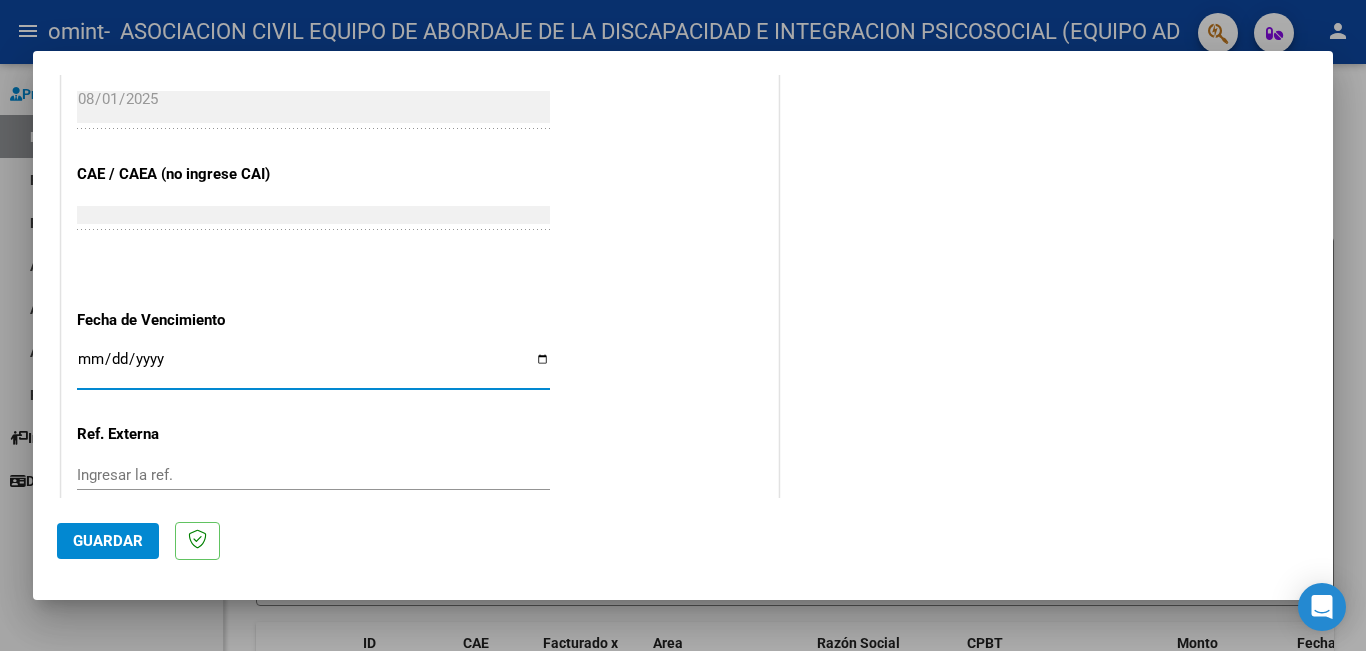 click on "Ingresar la fecha" at bounding box center (313, 367) 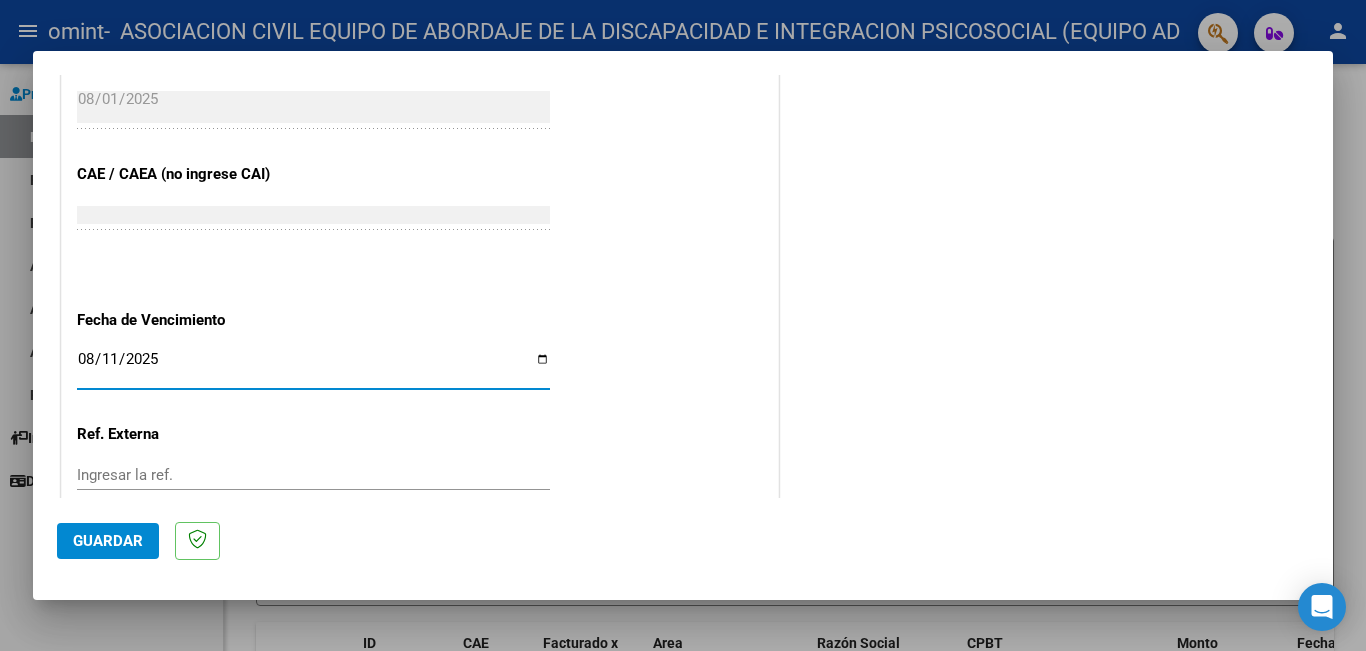 type on "2025-08-11" 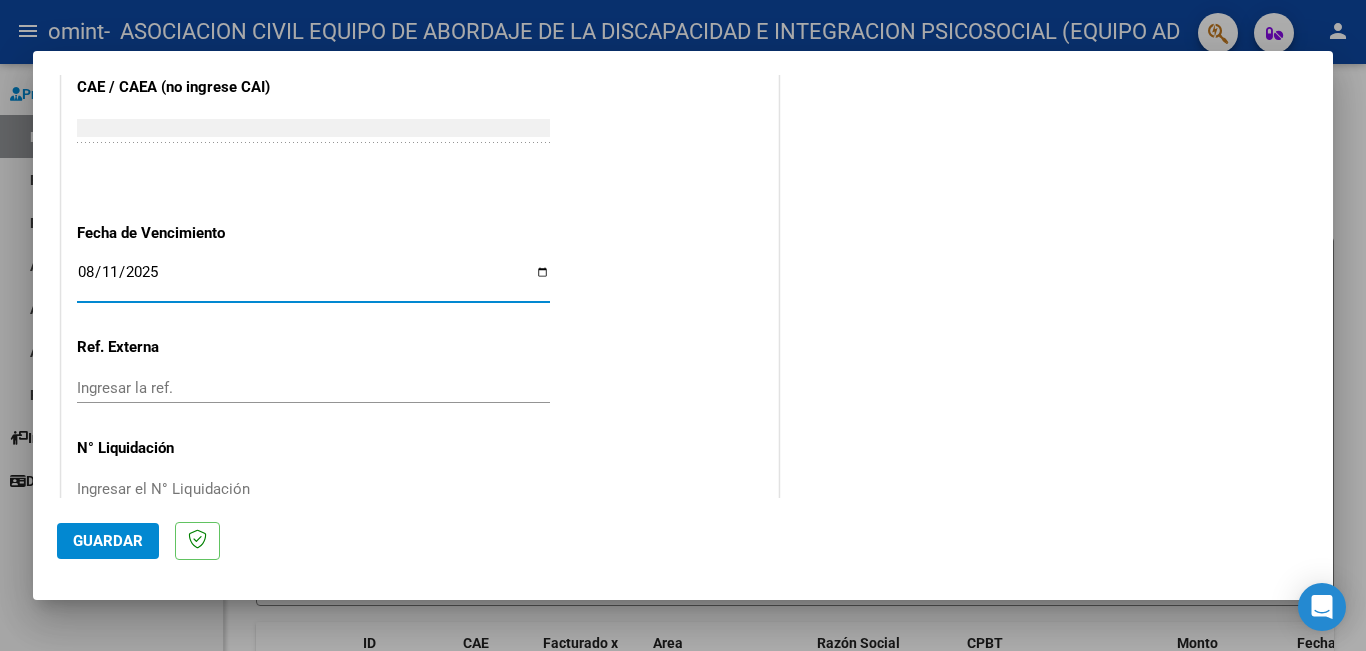 scroll, scrollTop: 1299, scrollLeft: 0, axis: vertical 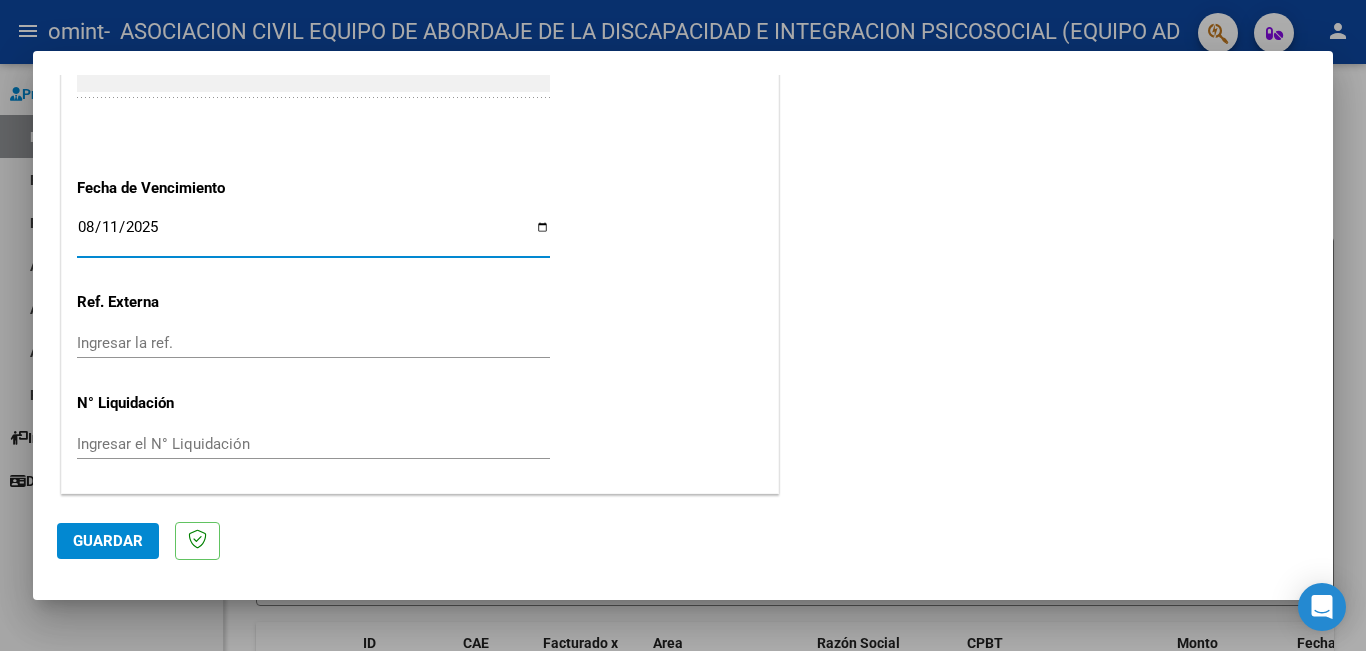 click on "Guardar" 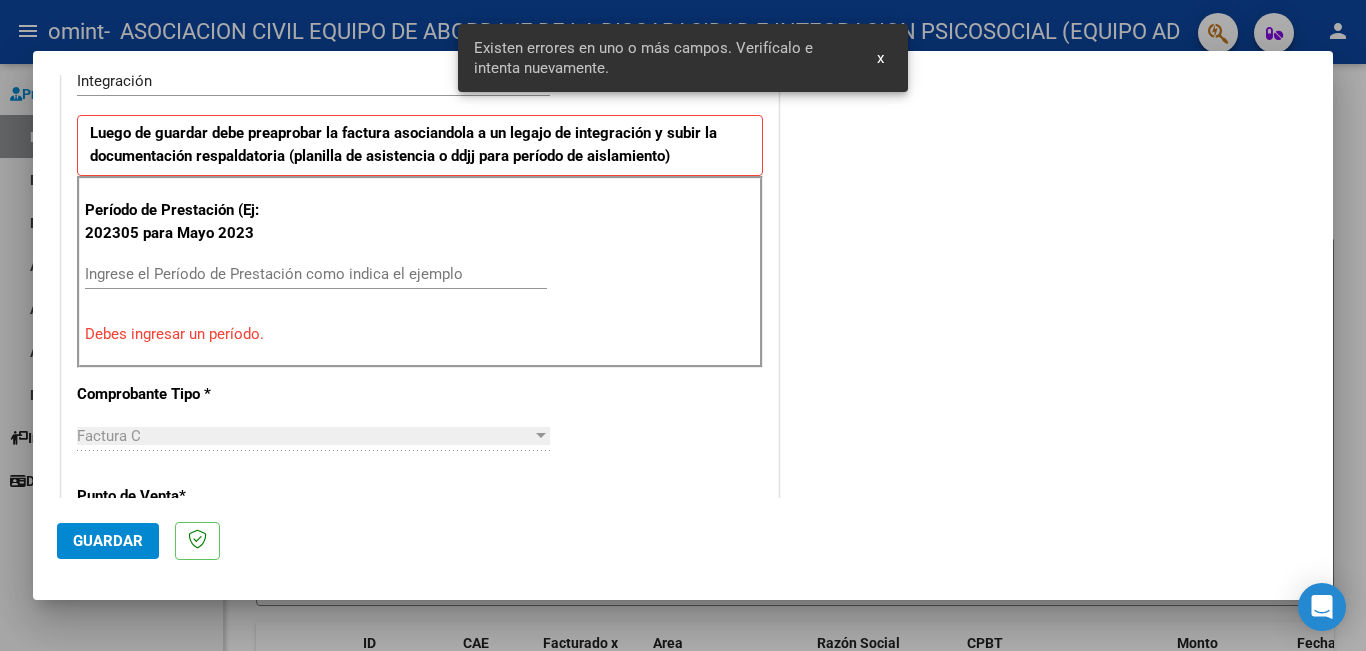 scroll, scrollTop: 447, scrollLeft: 0, axis: vertical 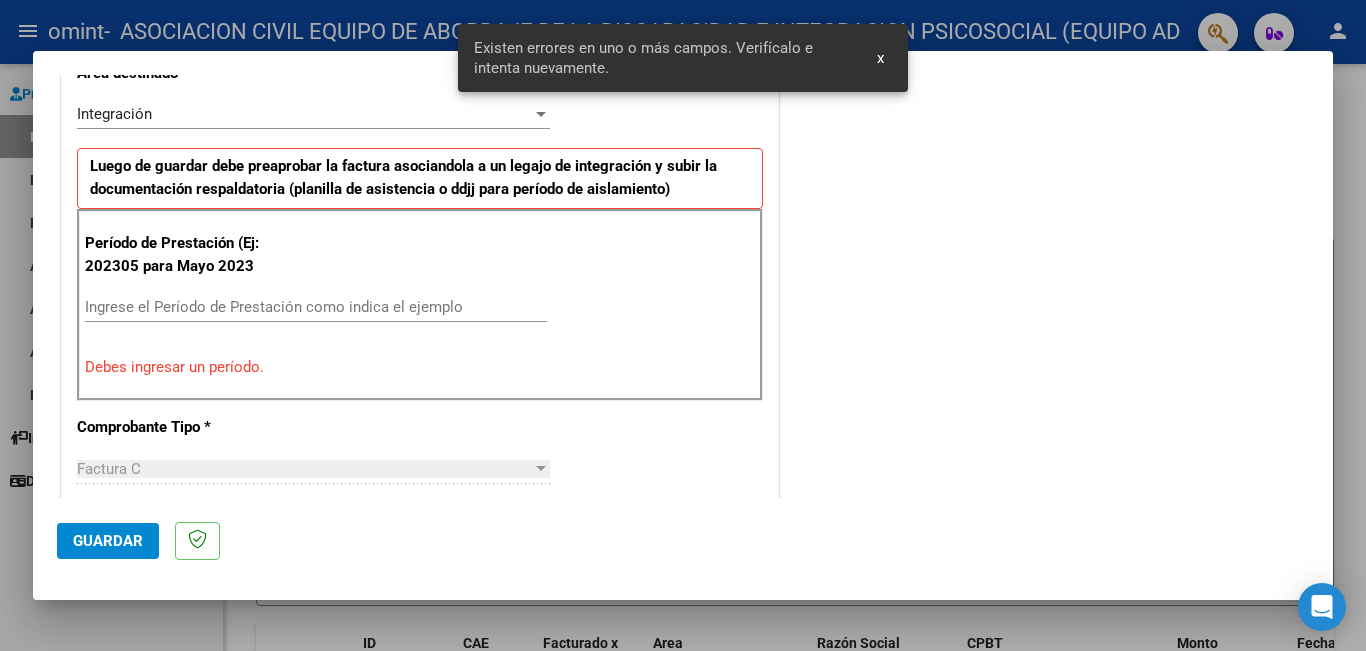 click on "Ingrese el Período de Prestación como indica el ejemplo" at bounding box center (316, 307) 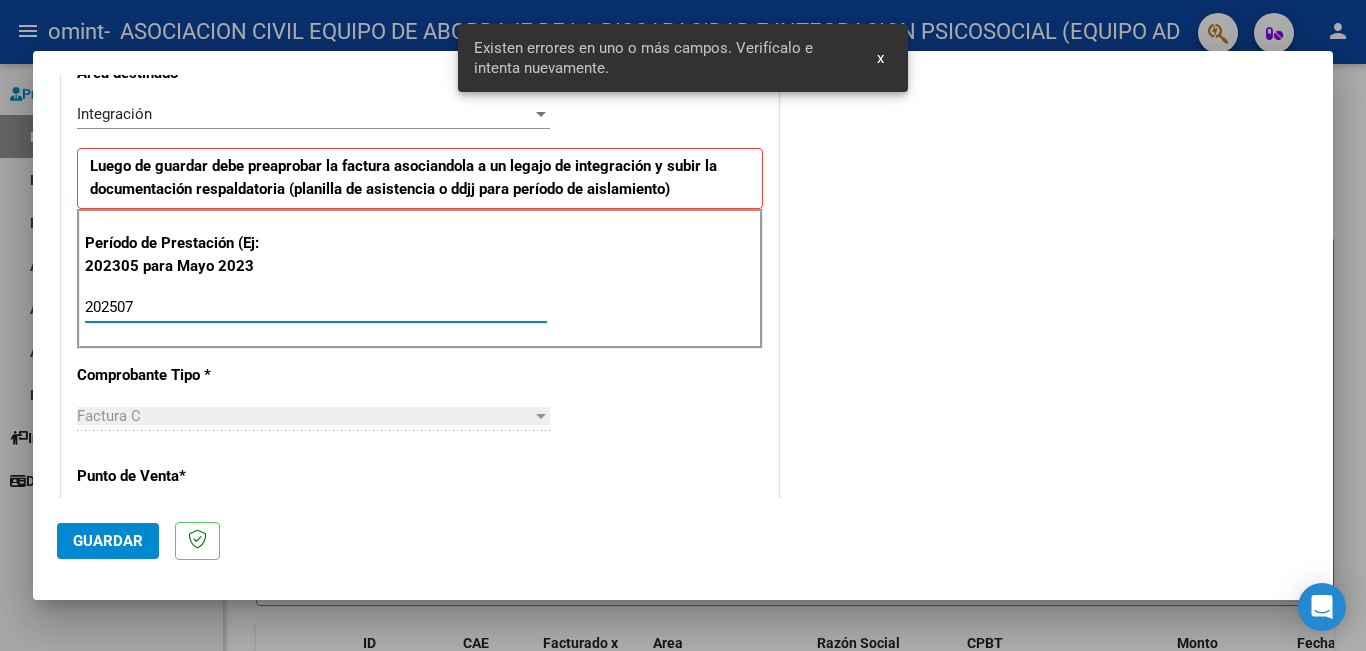type on "202507" 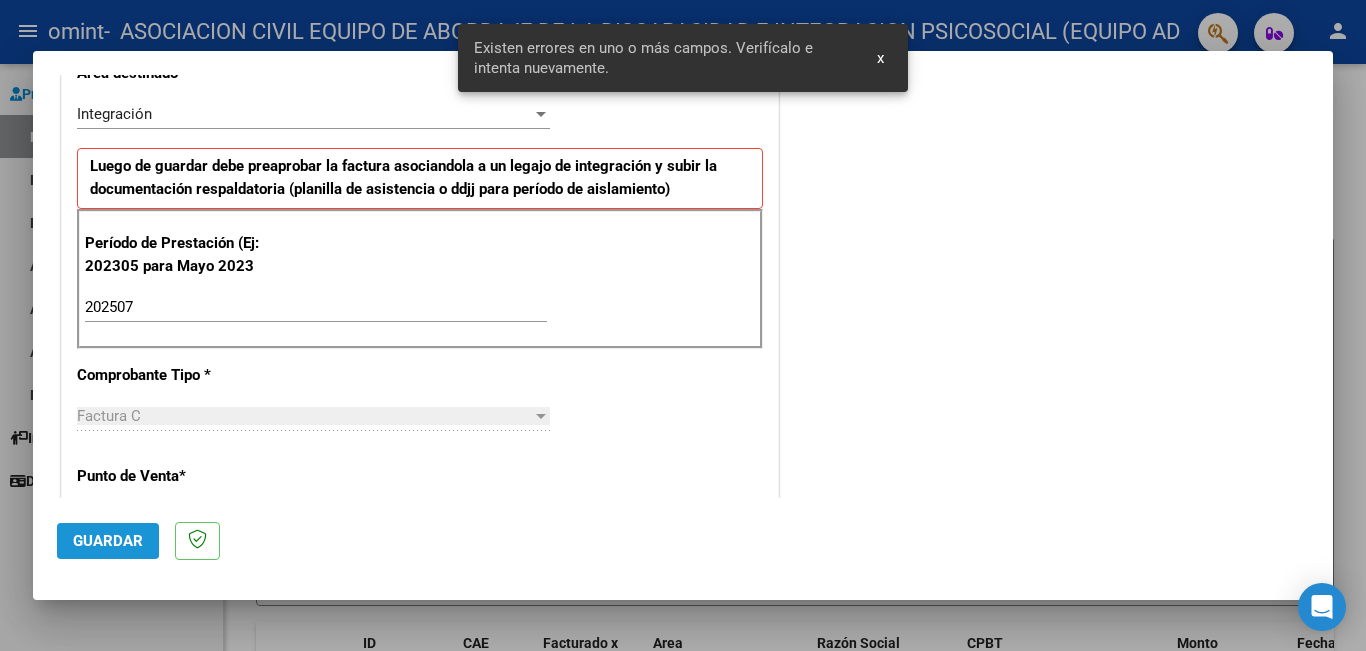 click on "Guardar" 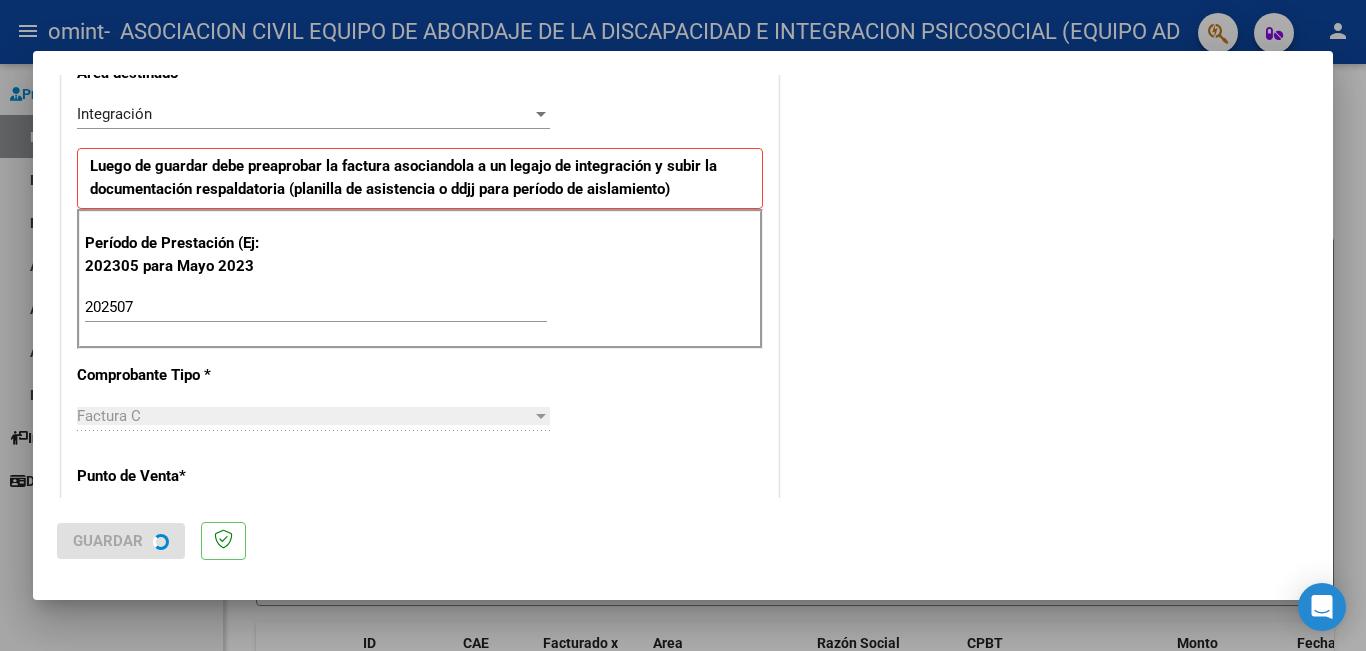 scroll, scrollTop: 0, scrollLeft: 0, axis: both 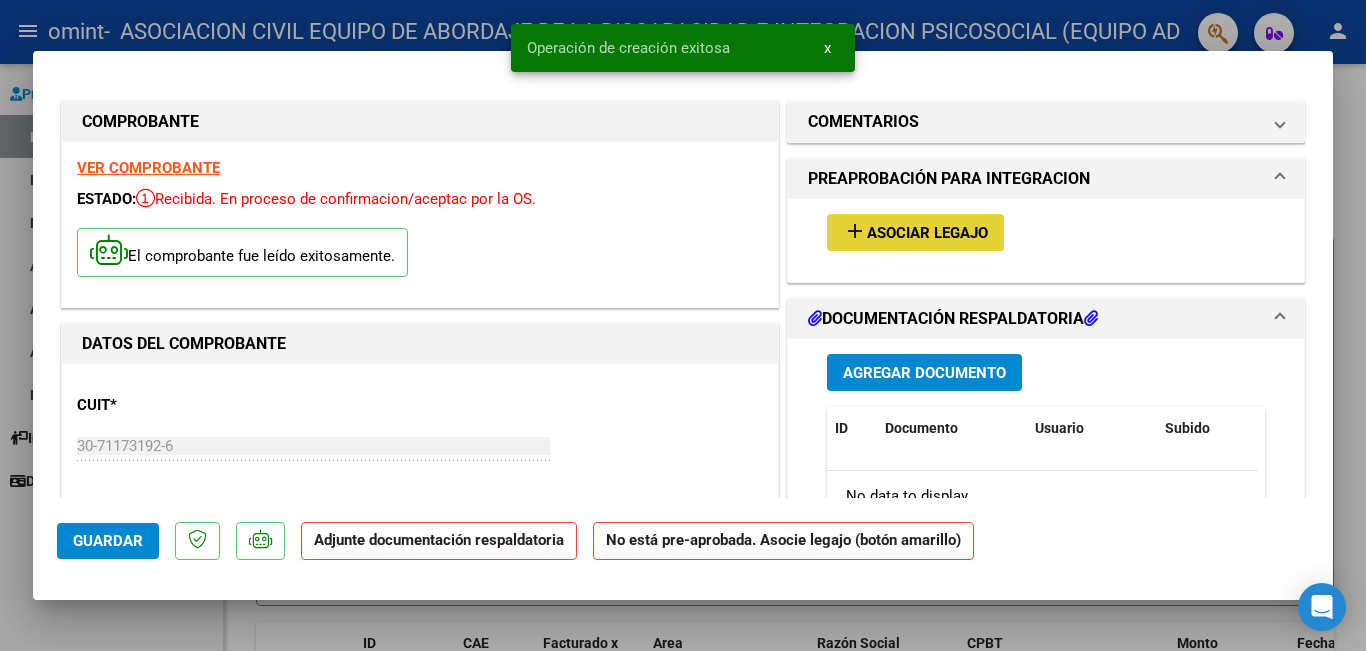 click on "add Asociar Legajo" at bounding box center (915, 232) 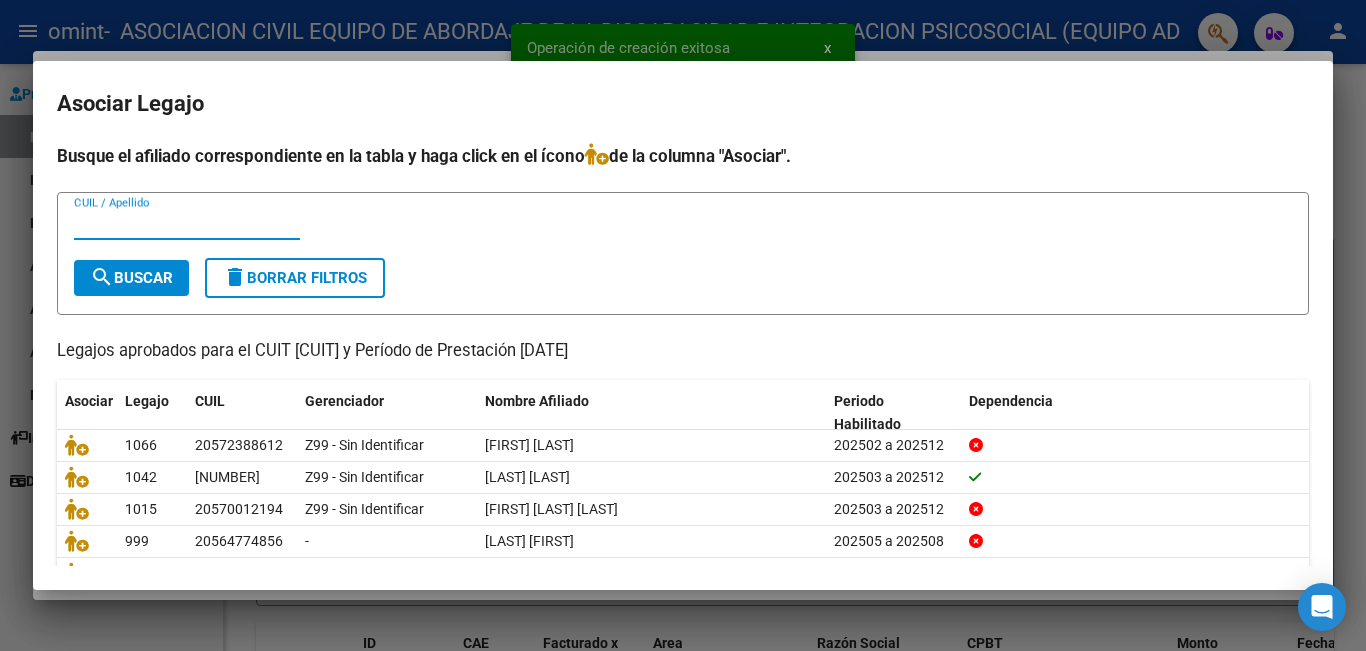 scroll, scrollTop: 103, scrollLeft: 0, axis: vertical 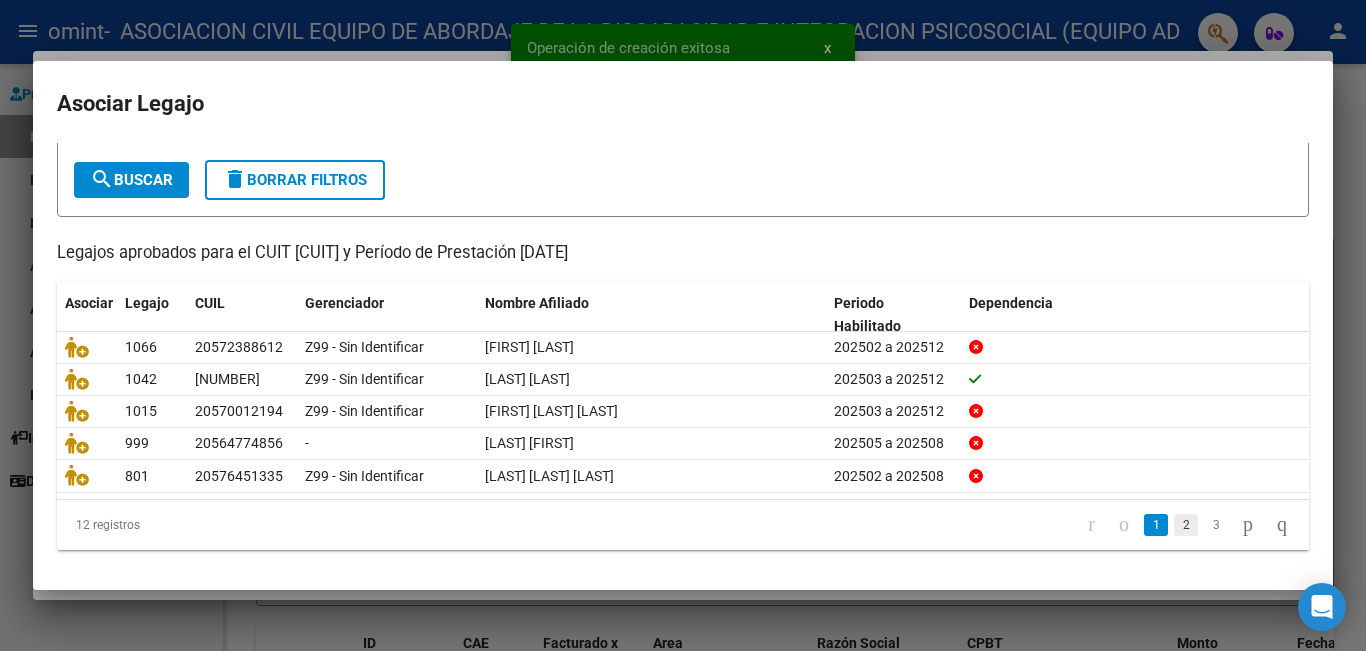 click on "2" 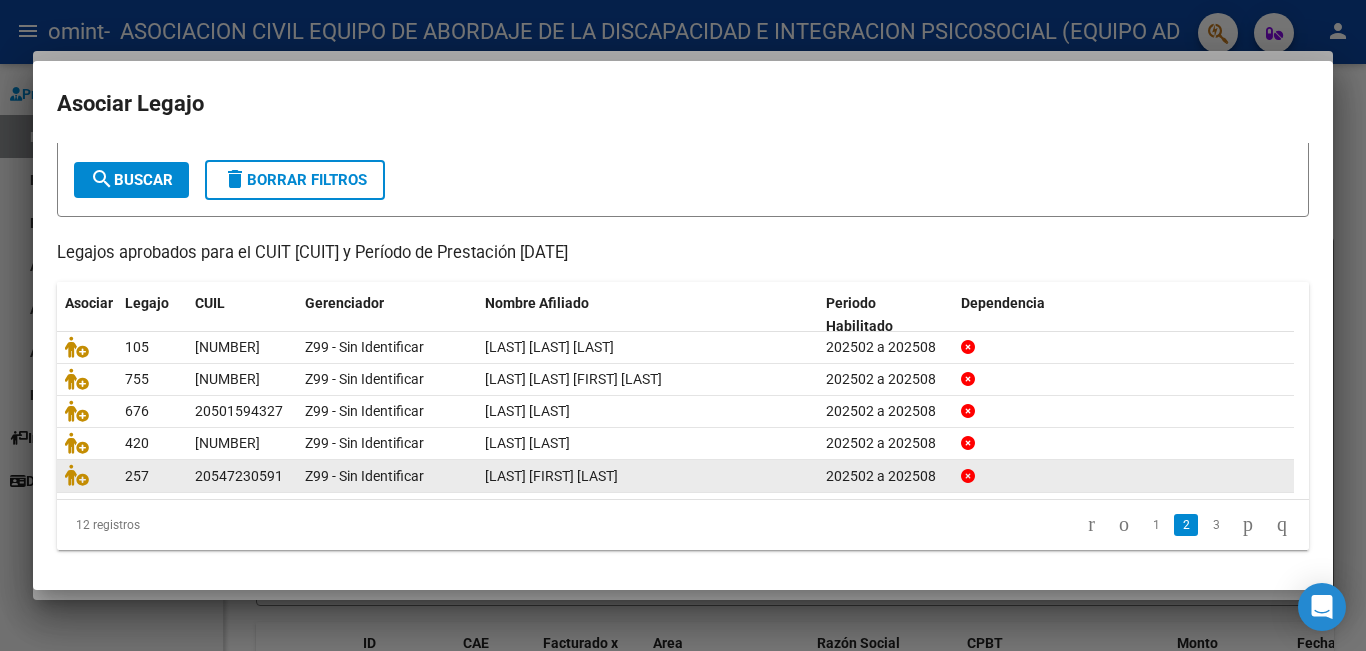 click 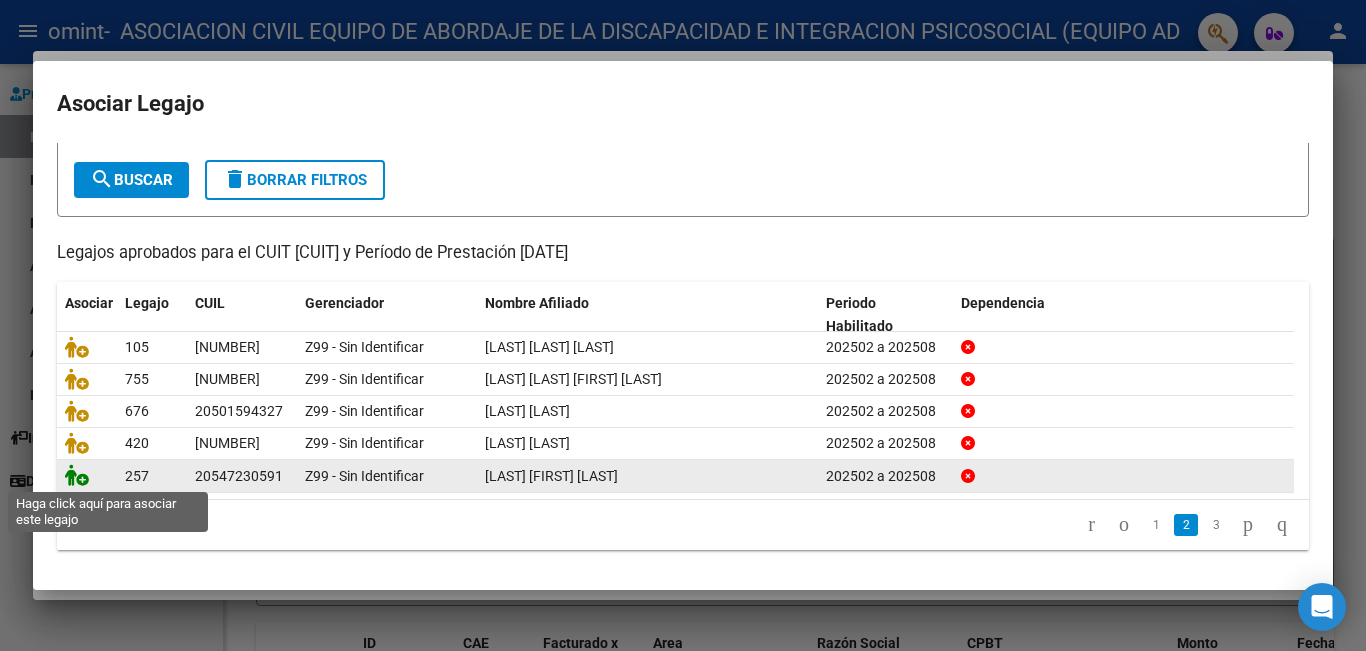 click 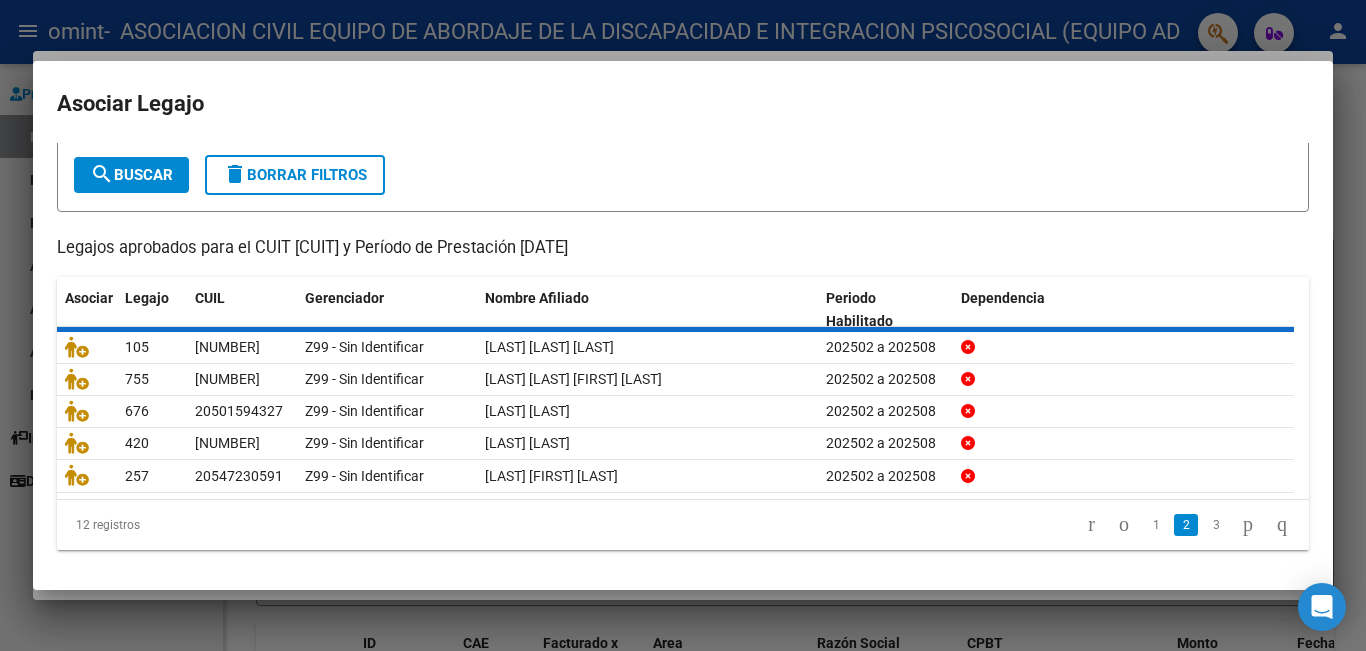 scroll, scrollTop: 0, scrollLeft: 0, axis: both 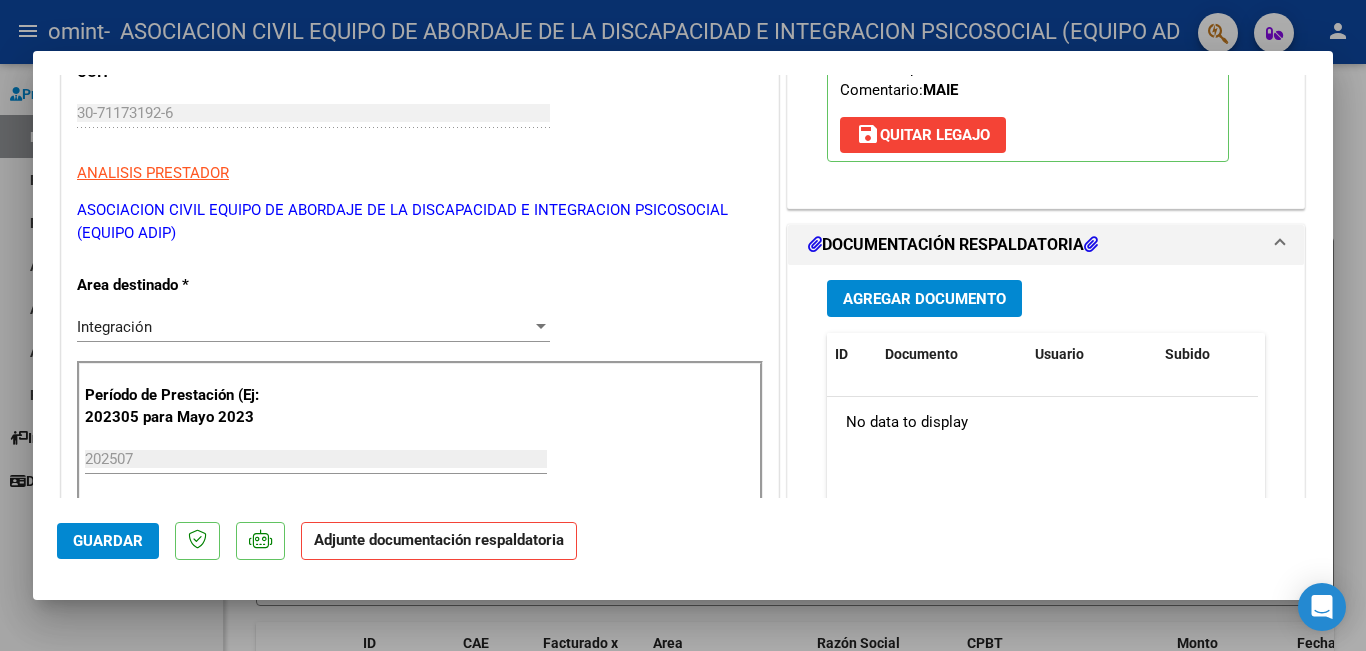 click on "Agregar Documento" at bounding box center (924, 299) 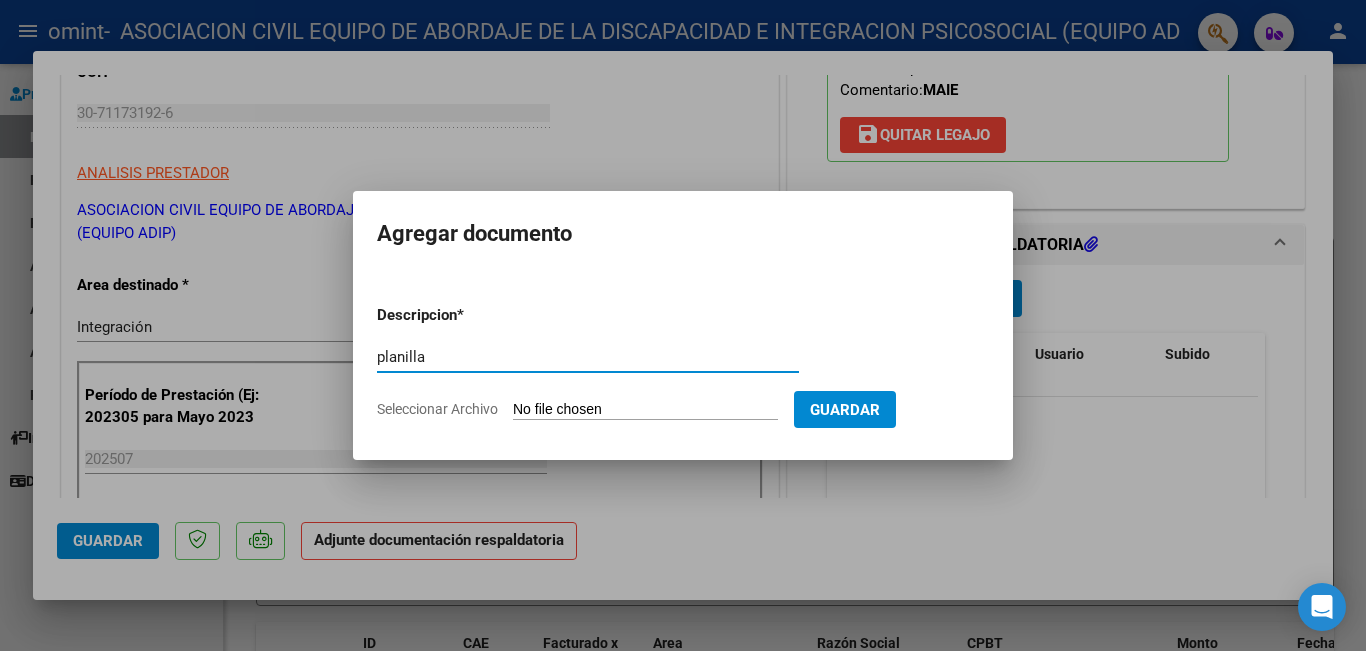 type on "planilla" 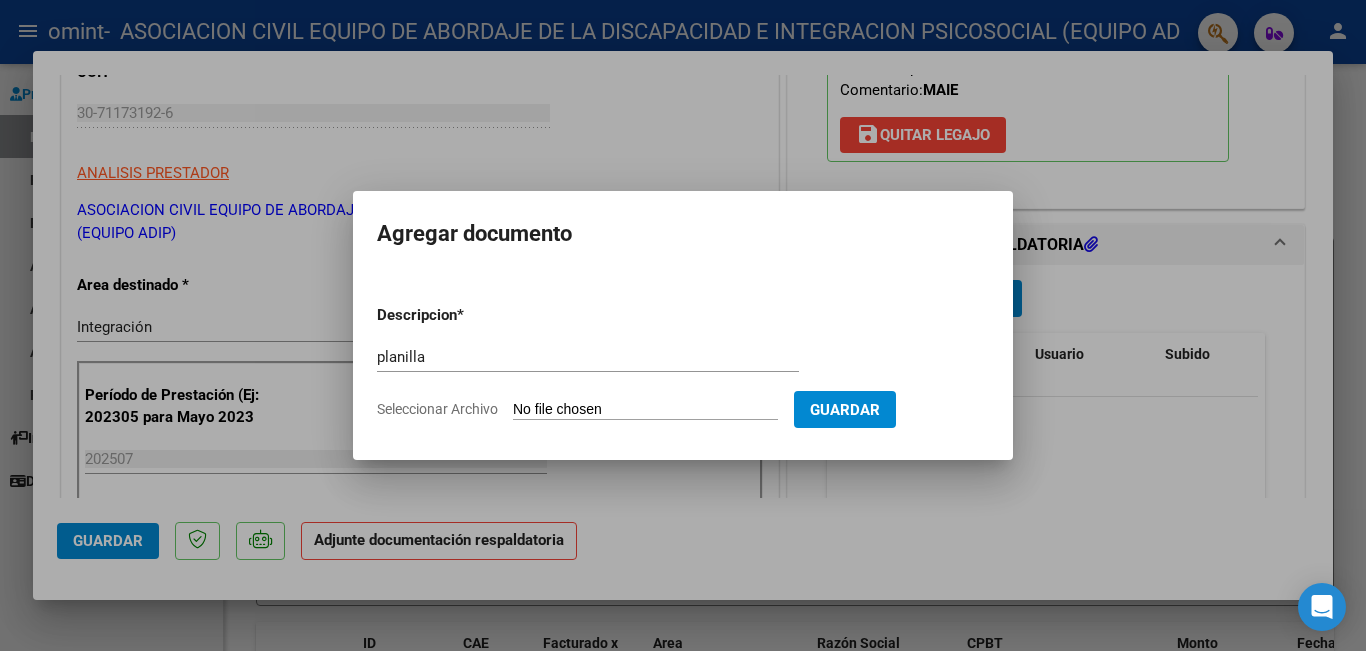 type on "C:\fakepath\[FILENAME].pdf" 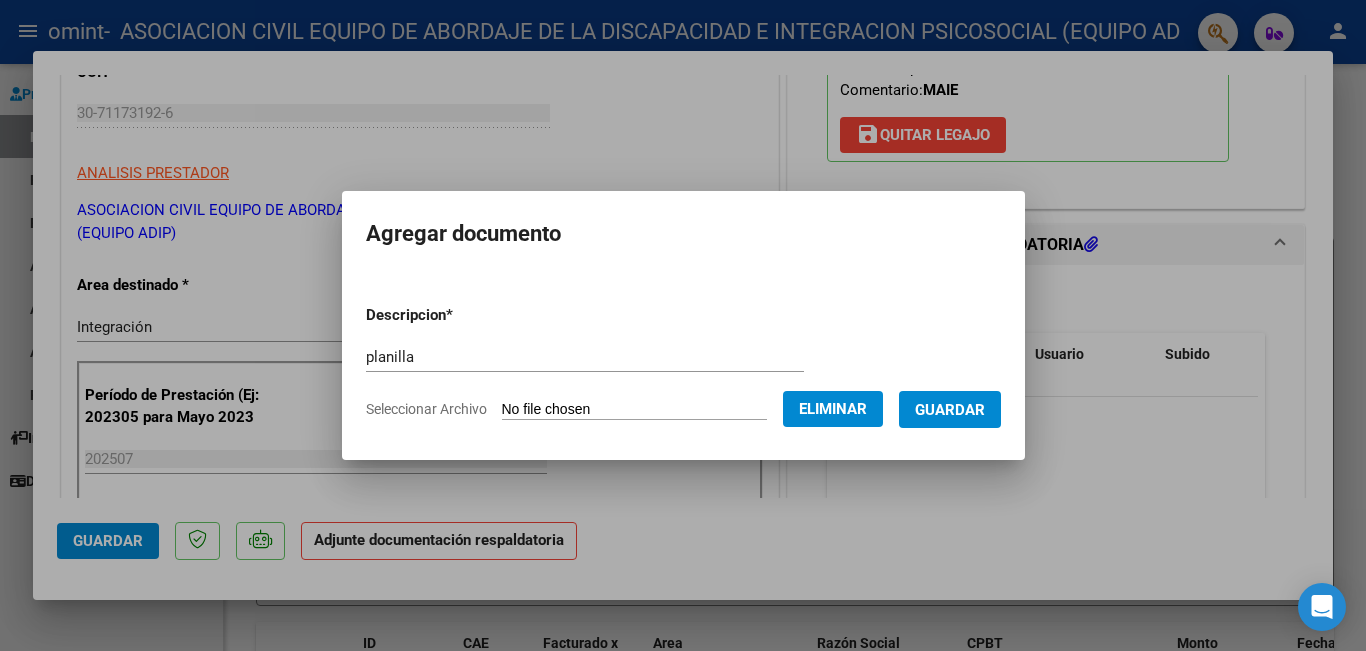 click on "Guardar" at bounding box center (950, 410) 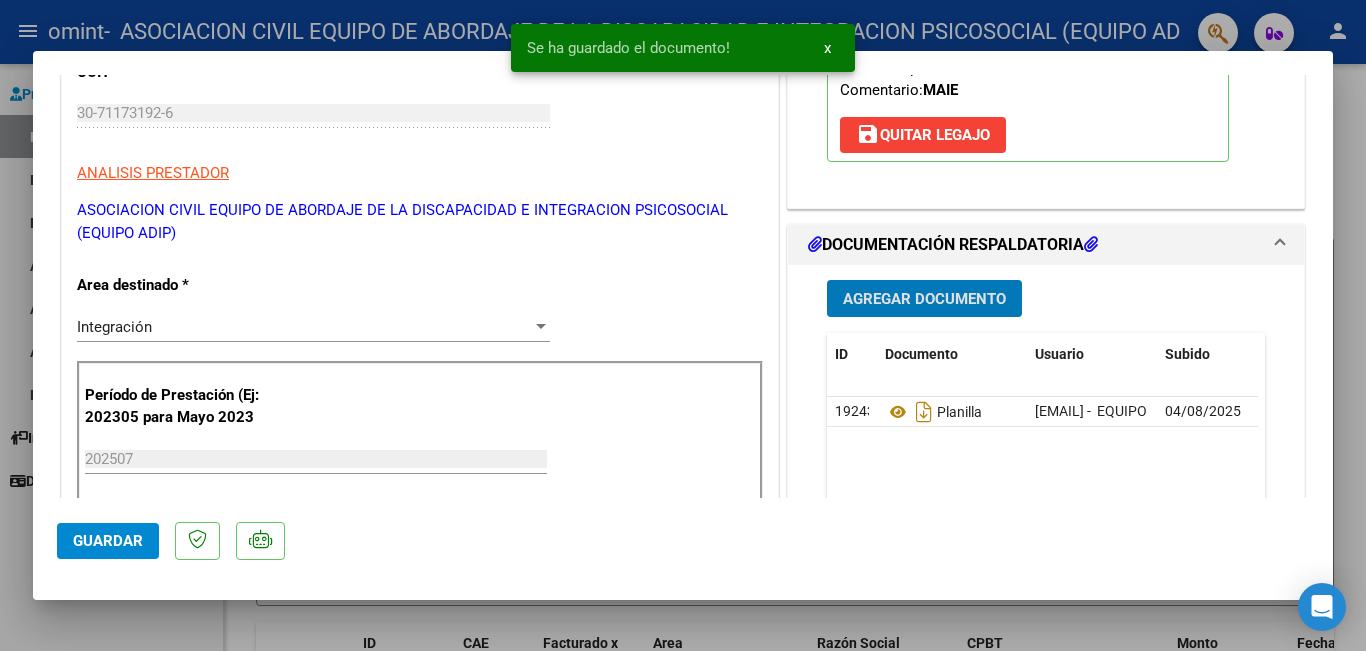 click on "Agregar Documento" at bounding box center (924, 299) 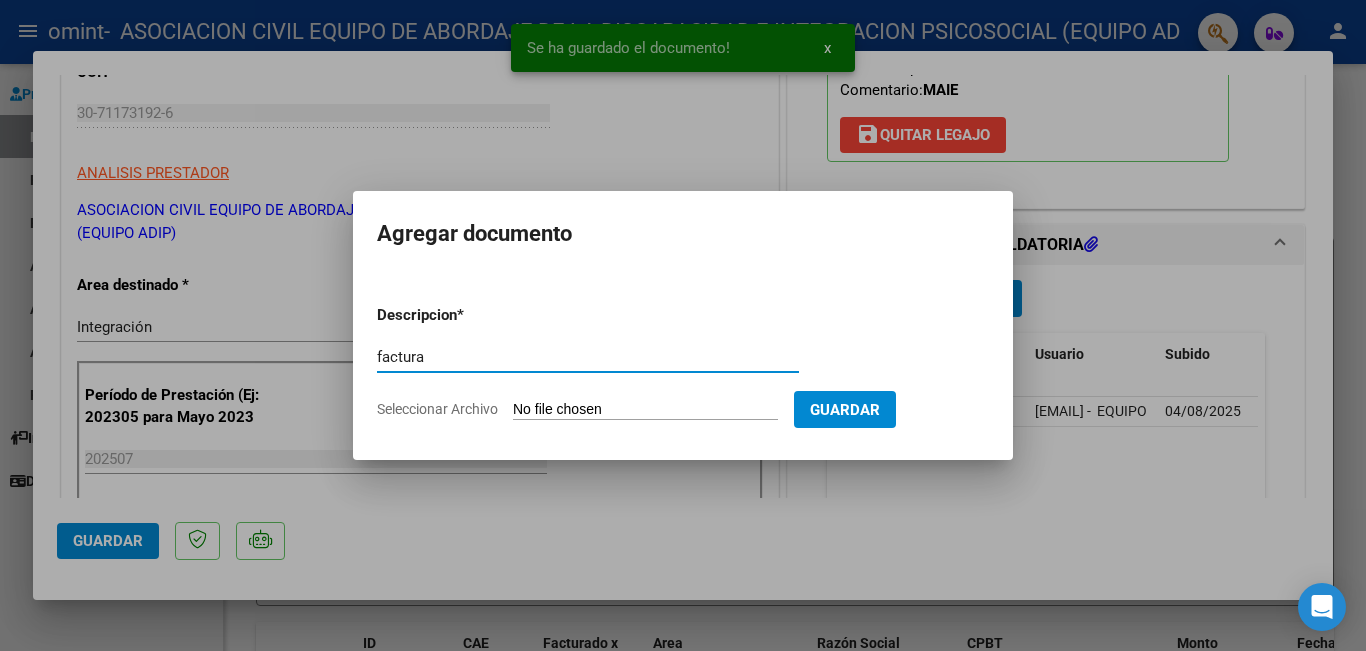 type on "factura" 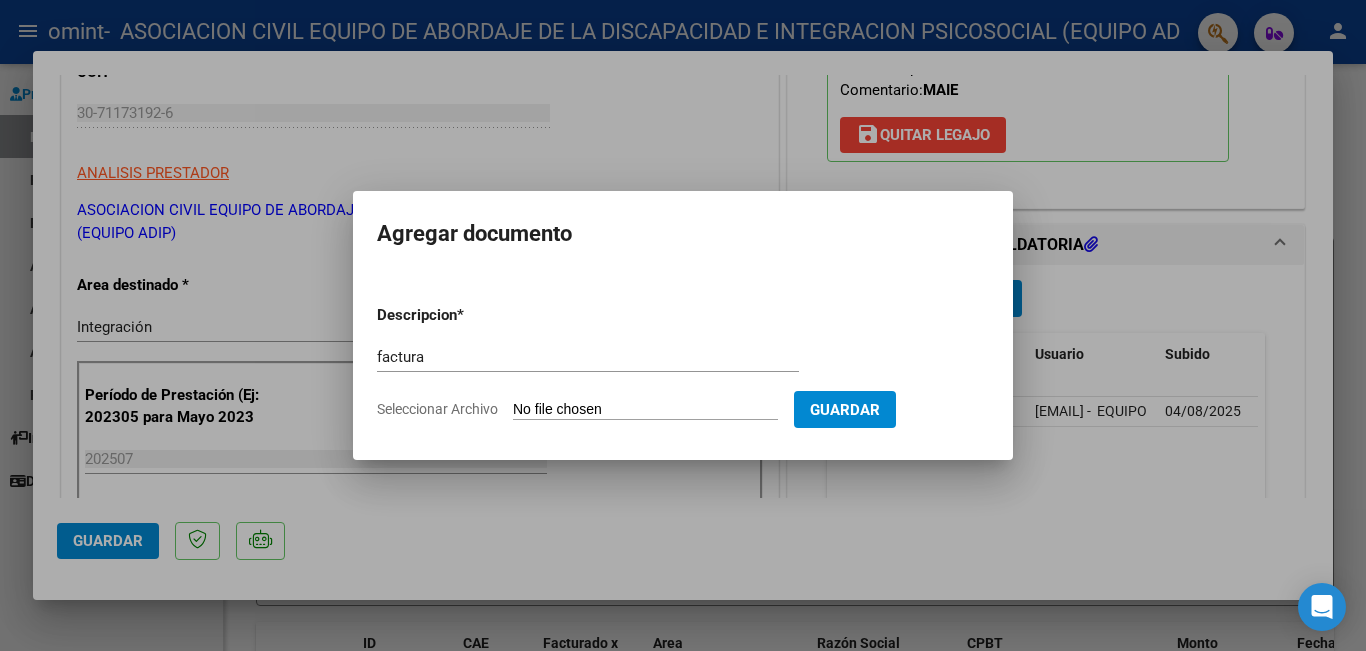 click on "Seleccionar Archivo" at bounding box center (645, 410) 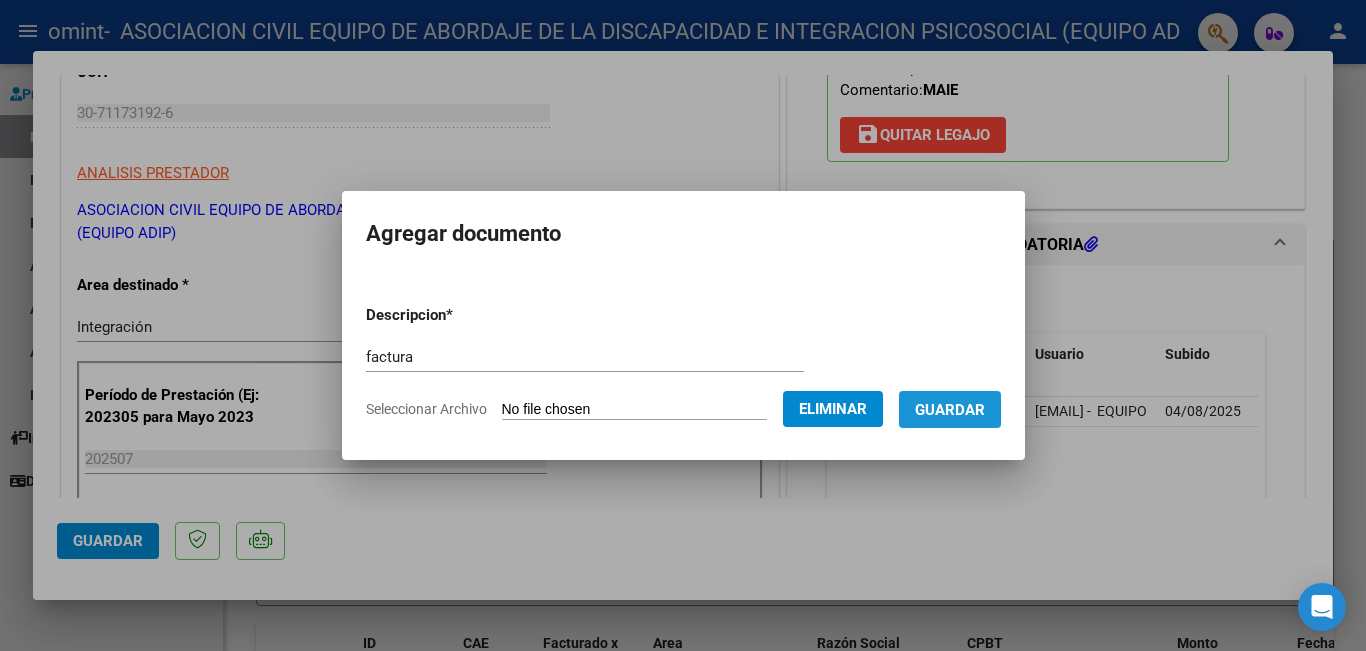 click on "Guardar" at bounding box center [950, 410] 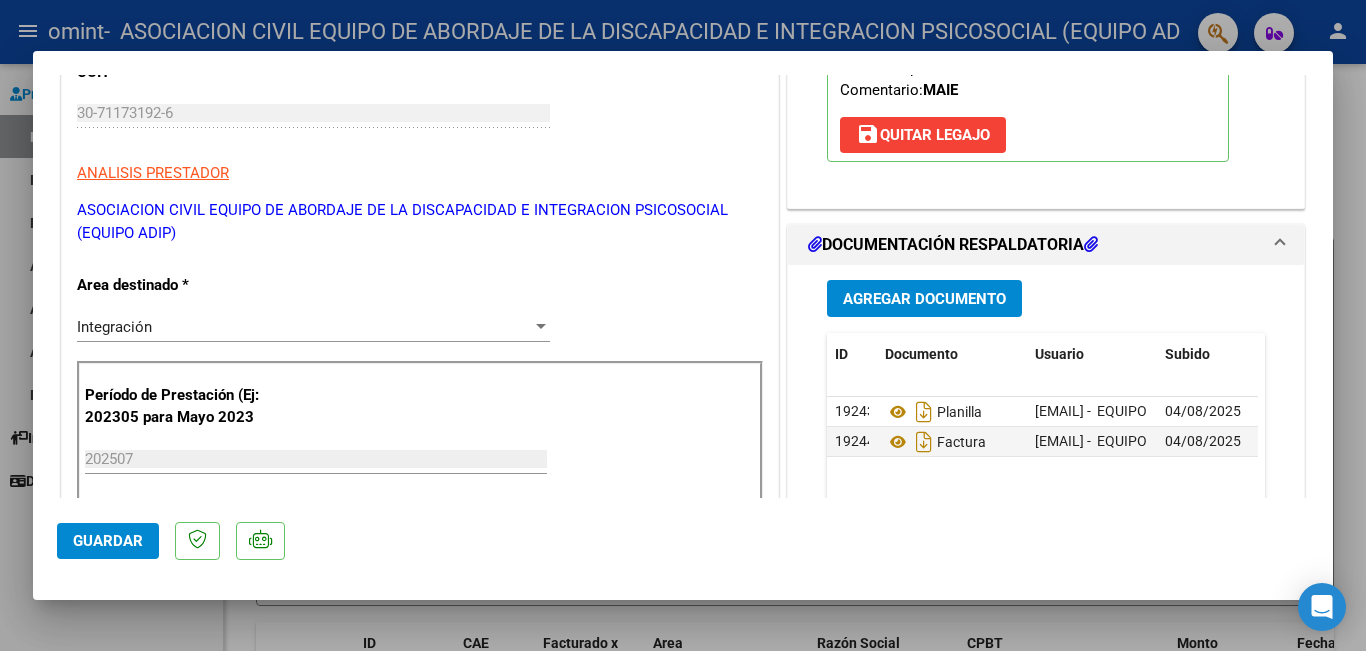 click on "COMPROBANTE VER COMPROBANTE          El comprobante fue leído exitosamente.  DATOS DEL COMPROBANTE CUIT  *   [CUIT] Ingresar CUIT  ANALISIS PRESTADOR  ASOCIACION CIVIL EQUIPO DE ABORDAJE DE LA DISCAPACIDAD E INTEGRACION PSICOSOCIAL (EQUIPO ADIP)  ARCA Padrón  Area destinado * Integración Seleccionar Area Periódo de Prestación (Ej: 202305 para Mayo 2023    [DATE] Ingrese el Periódo de Prestación como indica el ejemplo   Una vez que se asoció a un legajo aprobado no se puede cambiar el período de prestación.   Comprobante Tipo * Factura C Seleccionar Tipo Punto de Venta  *   2 Ingresar el Nro.  Número  *   93319 Ingresar el Nro.  Monto  *   $ 475.830,00 Ingresar el monto  Fecha del Cpbt.  *   [DATE] Ingresar la fecha  CAE / CAEA (no ingrese CAI)    [NUMBER] Ingresar el CAE o CAEA (no ingrese CAI)  Fecha de Vencimiento    [DATE] Ingresar la fecha  Ref. Externa    Ingresar la ref.  N° Liquidación    COMENTARIOS" at bounding box center (683, 326) 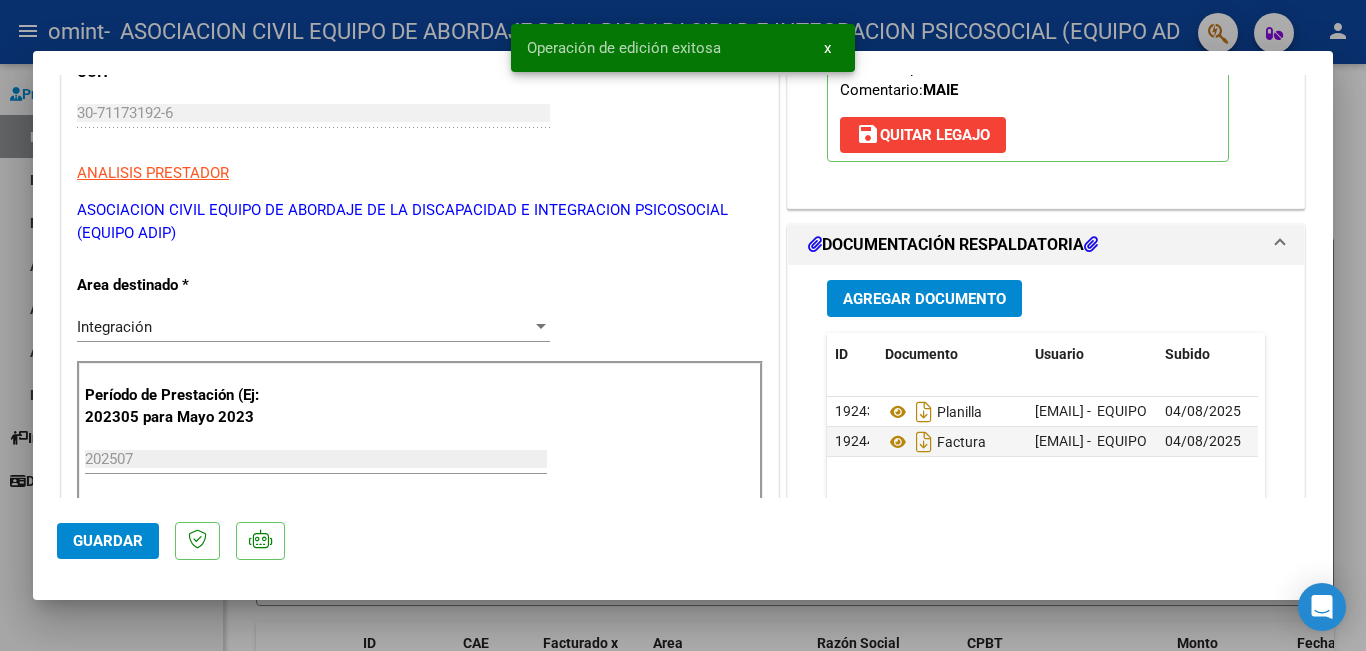 click at bounding box center [683, 325] 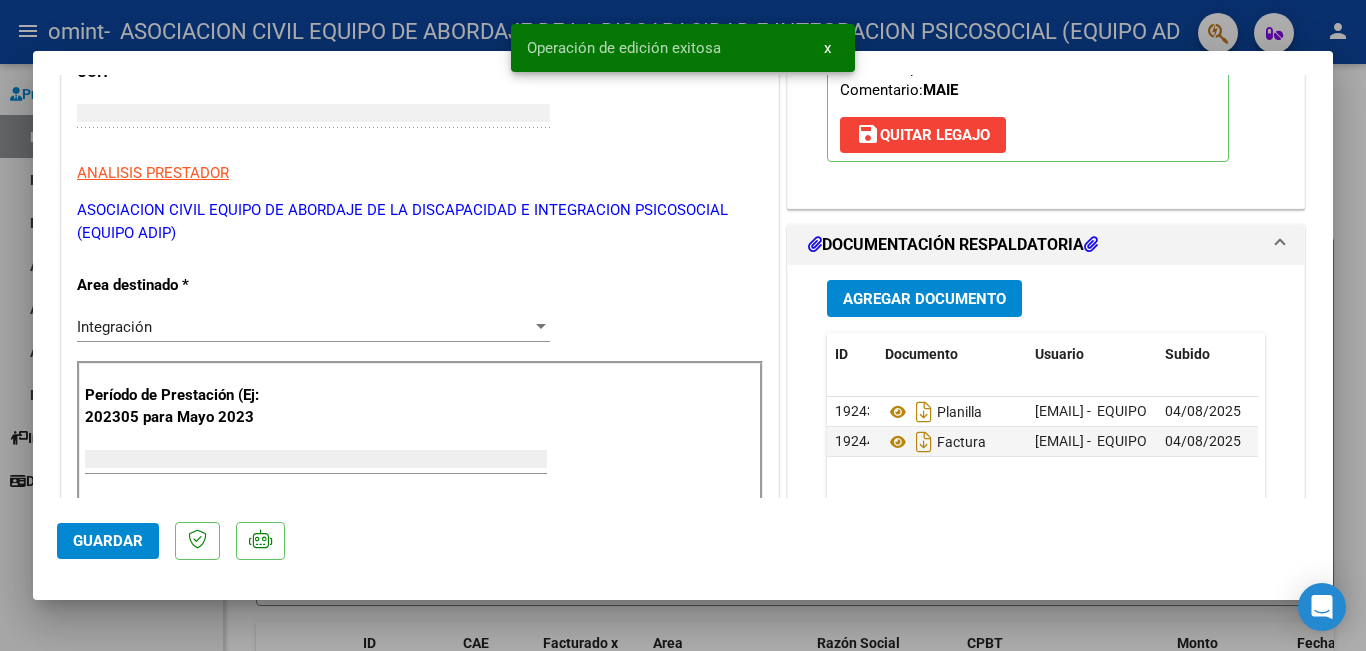 scroll, scrollTop: 272, scrollLeft: 0, axis: vertical 